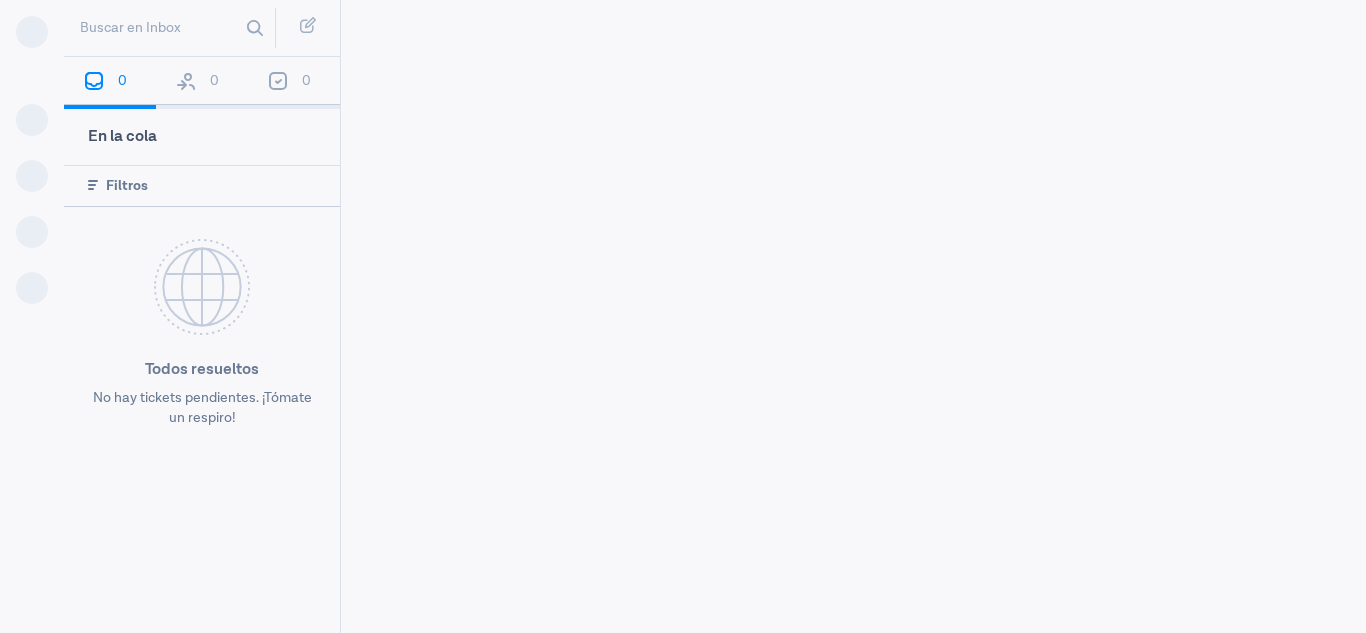 scroll, scrollTop: 0, scrollLeft: 0, axis: both 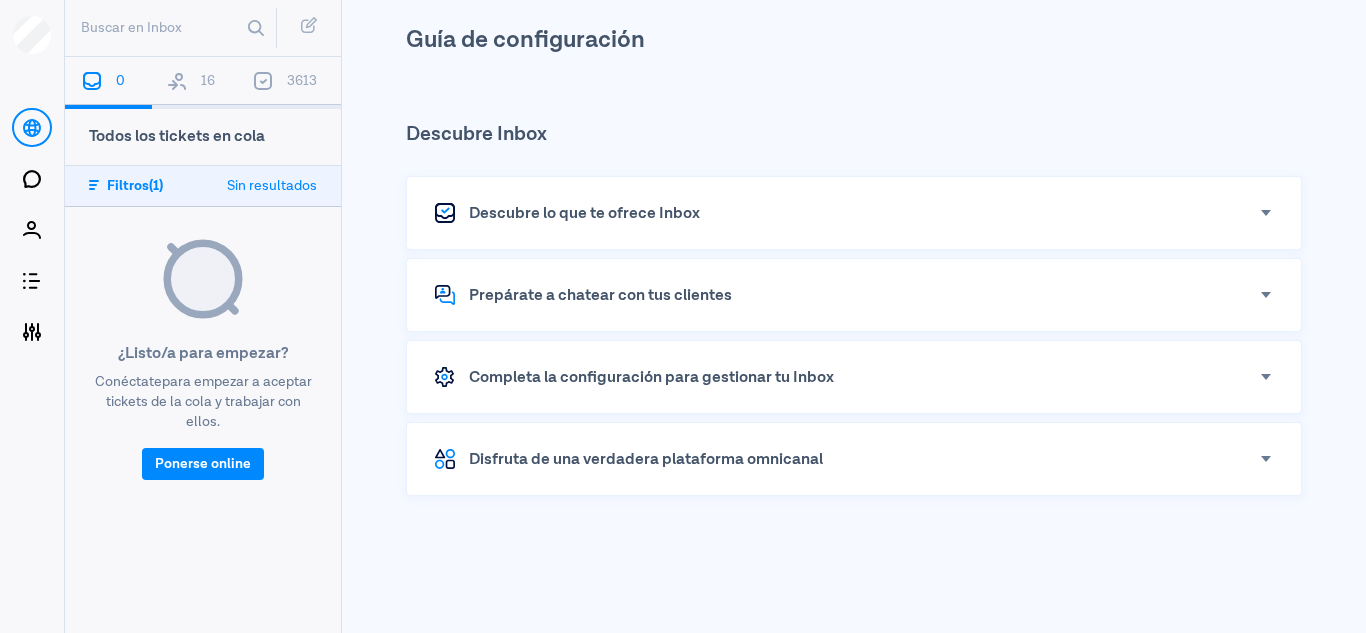 click at bounding box center (177, 81) 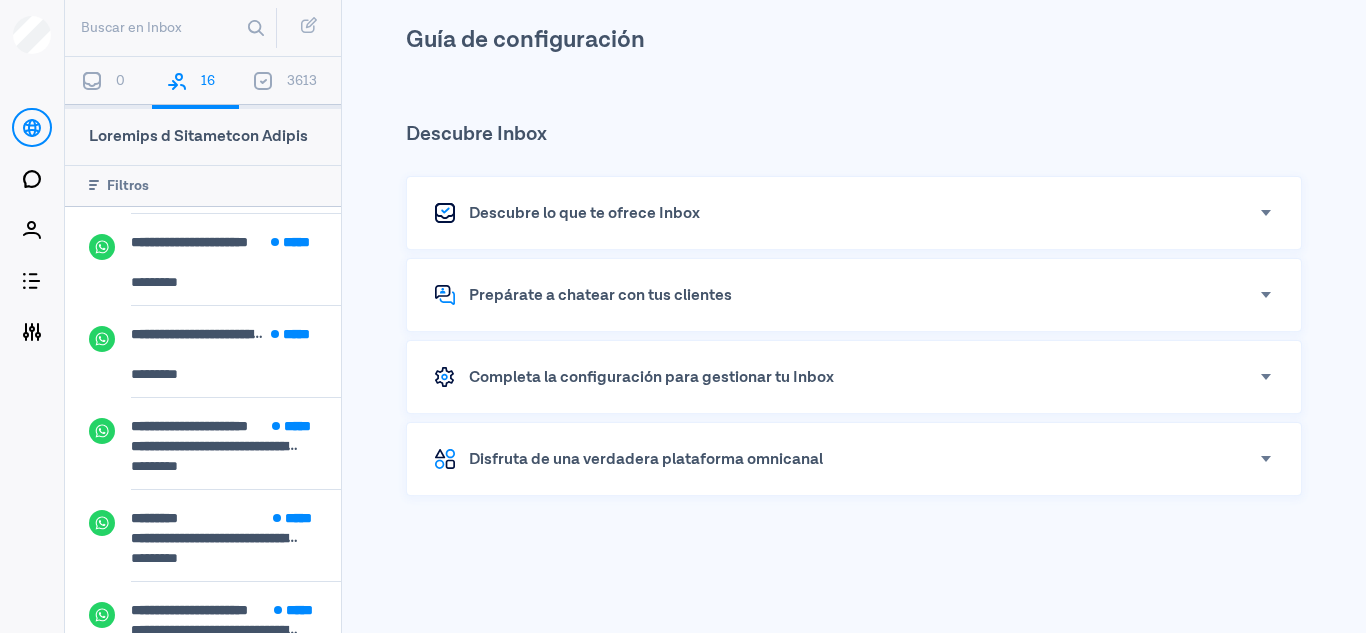 scroll, scrollTop: 300, scrollLeft: 0, axis: vertical 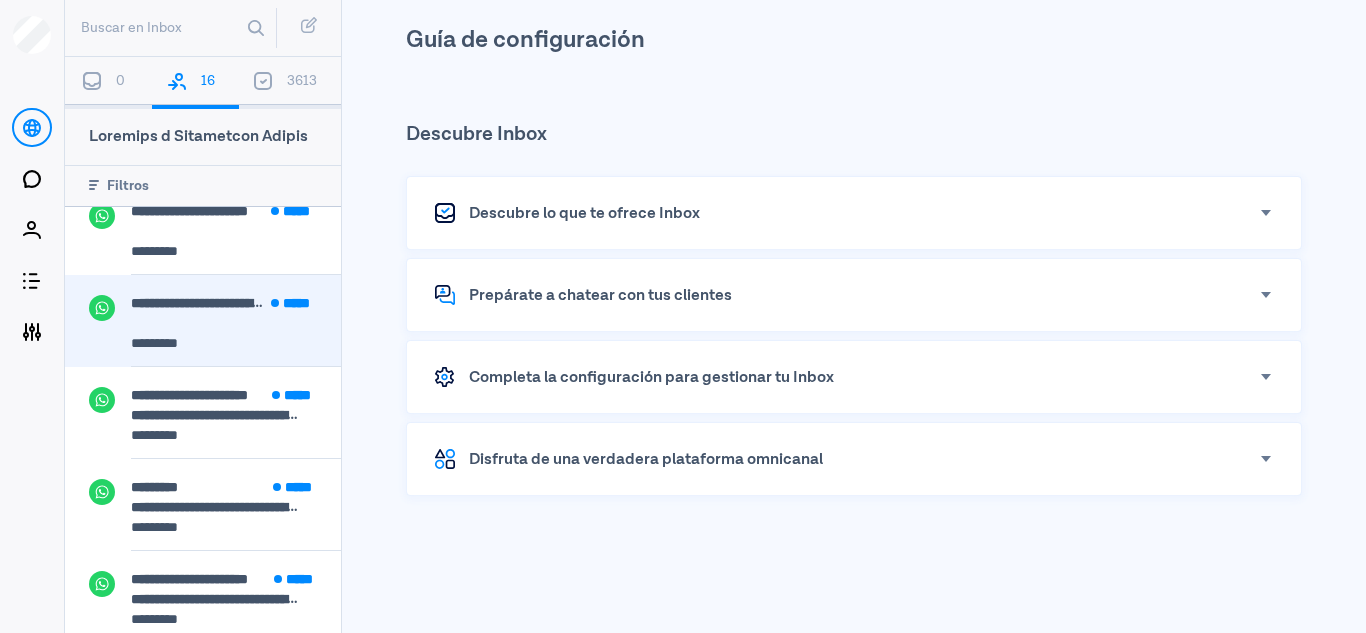 click on "**********" at bounding box center [236, 331] 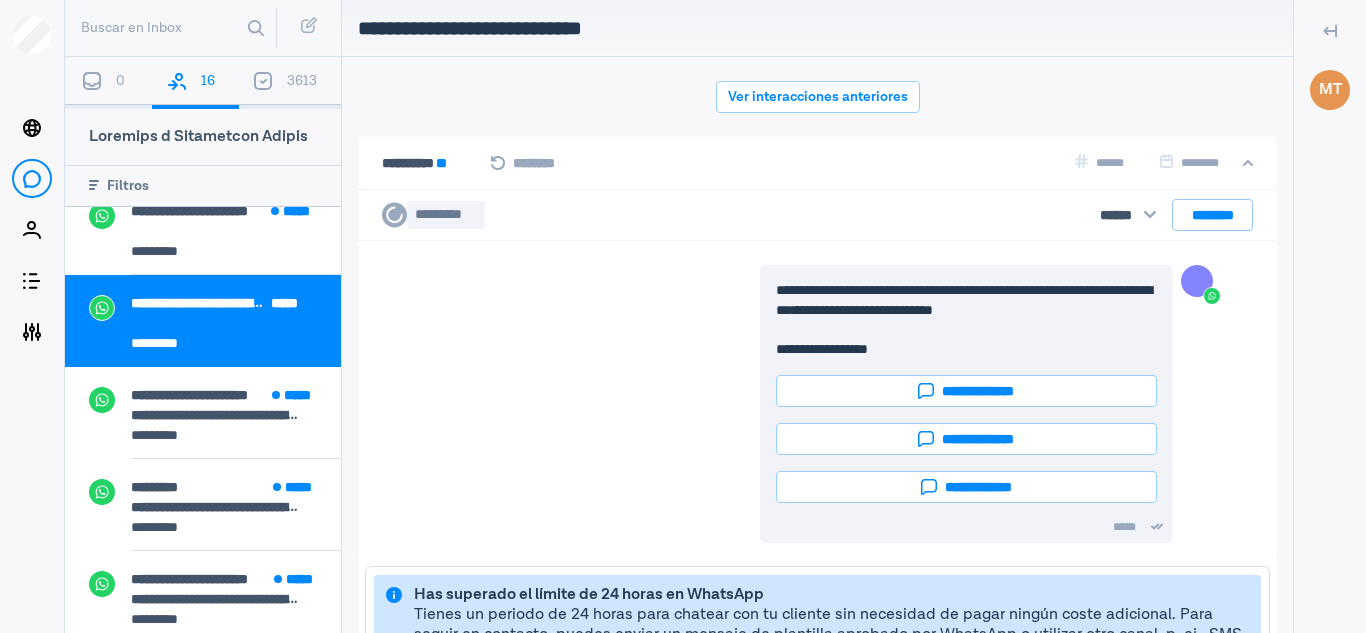 scroll, scrollTop: 97, scrollLeft: 0, axis: vertical 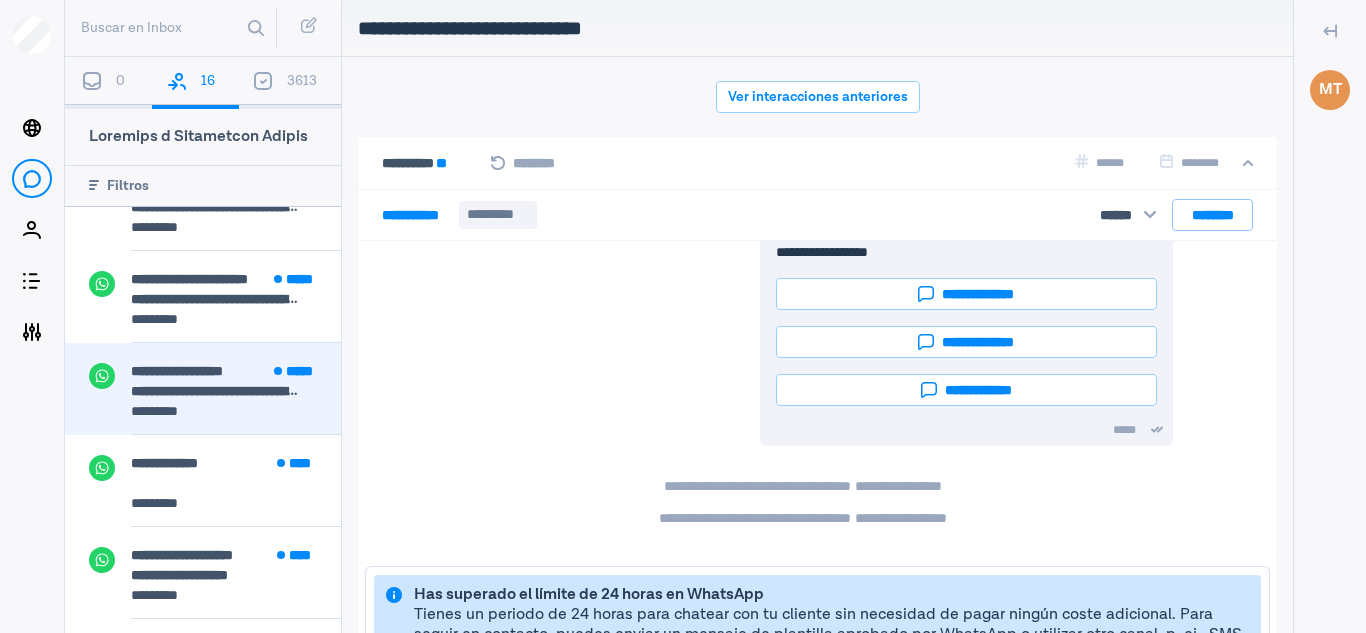 click on "**********" at bounding box center [216, 391] 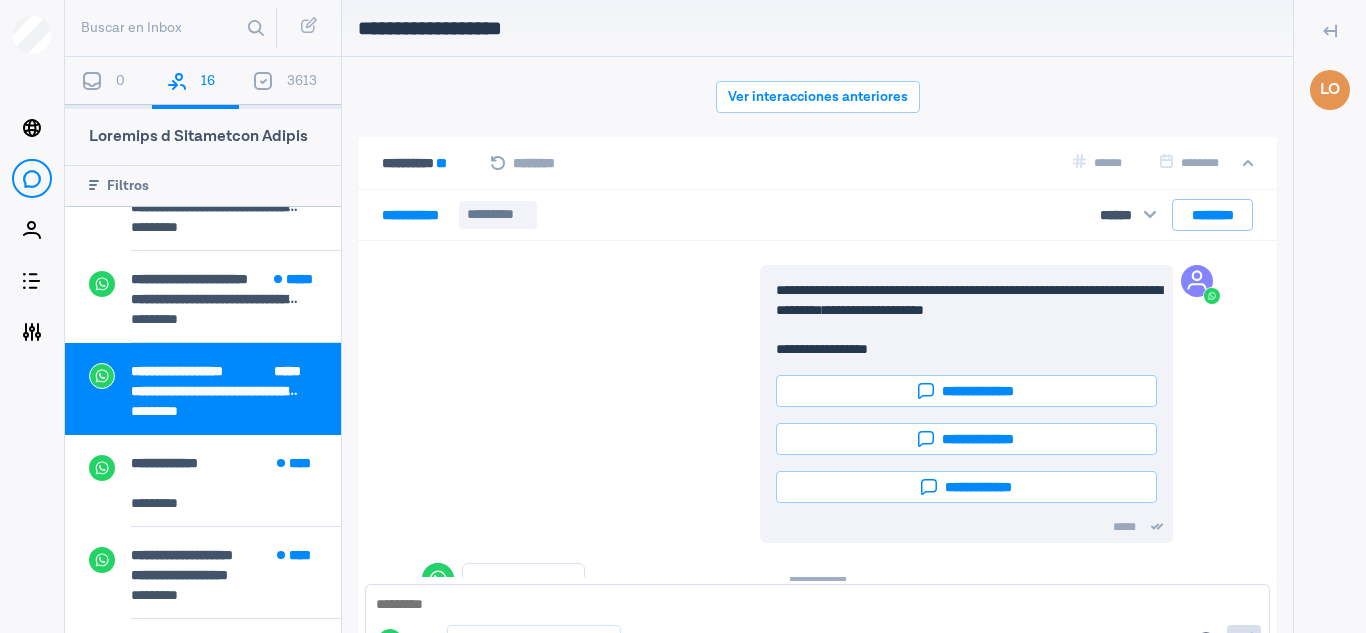 scroll, scrollTop: 750, scrollLeft: 0, axis: vertical 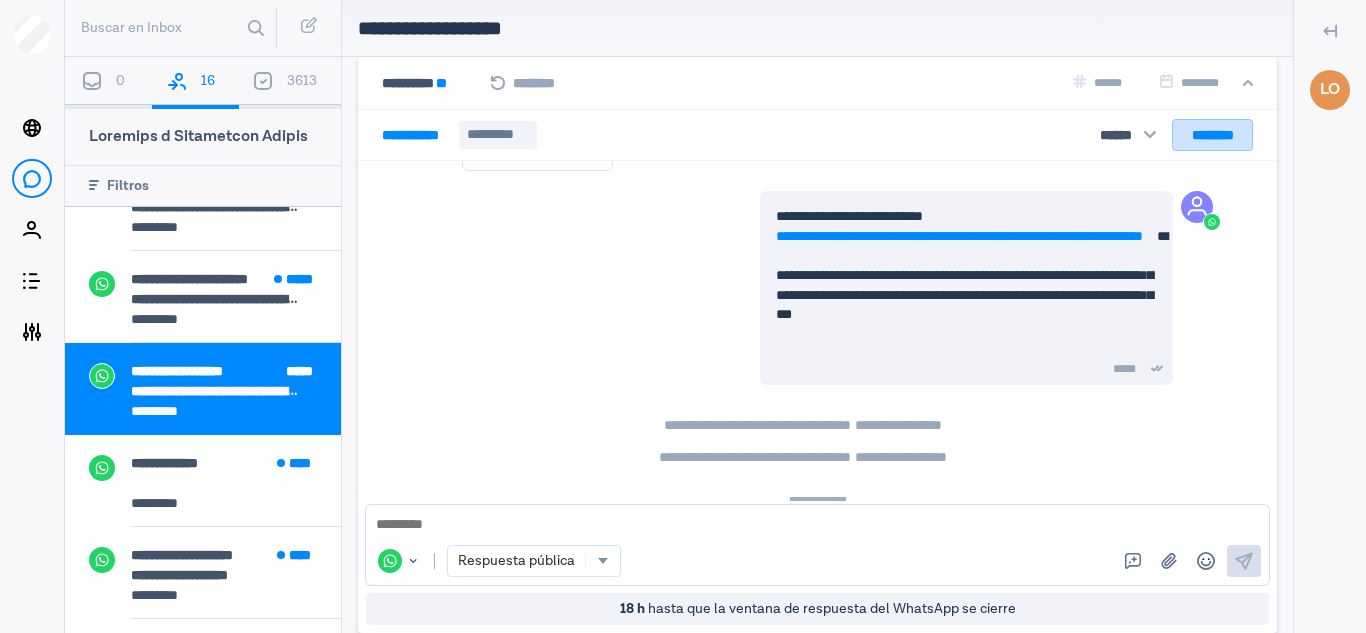 click on "********" at bounding box center [1212, 135] 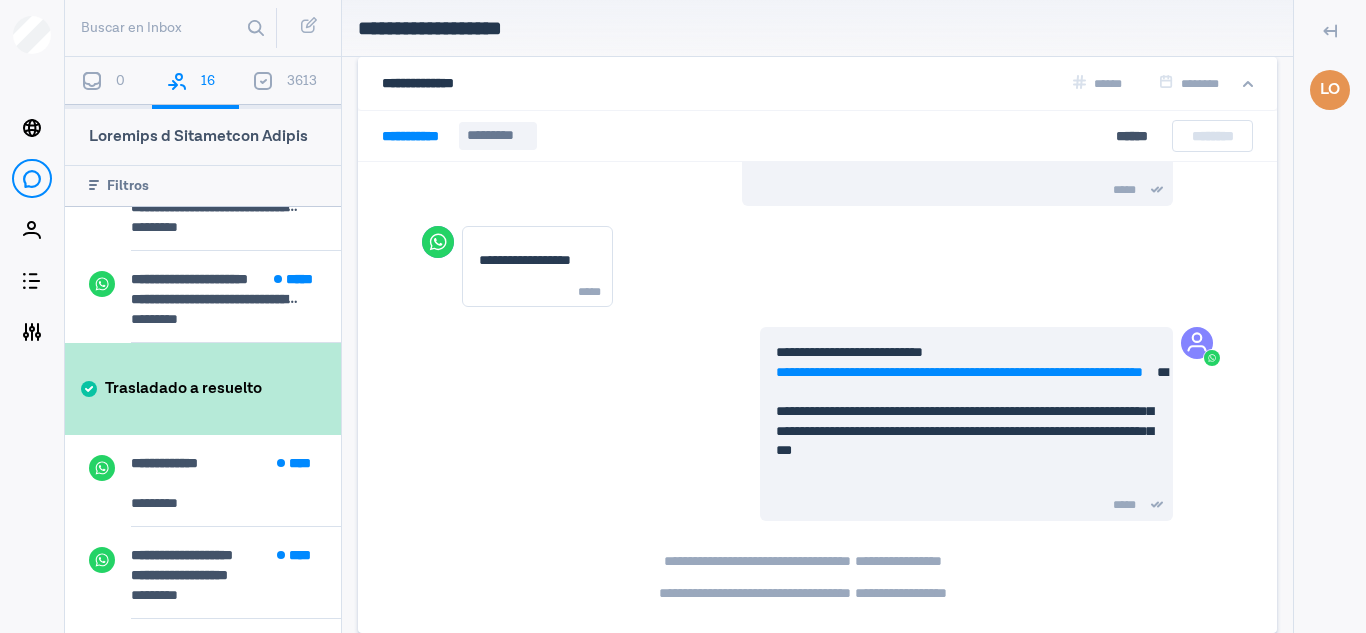 scroll, scrollTop: 615, scrollLeft: 0, axis: vertical 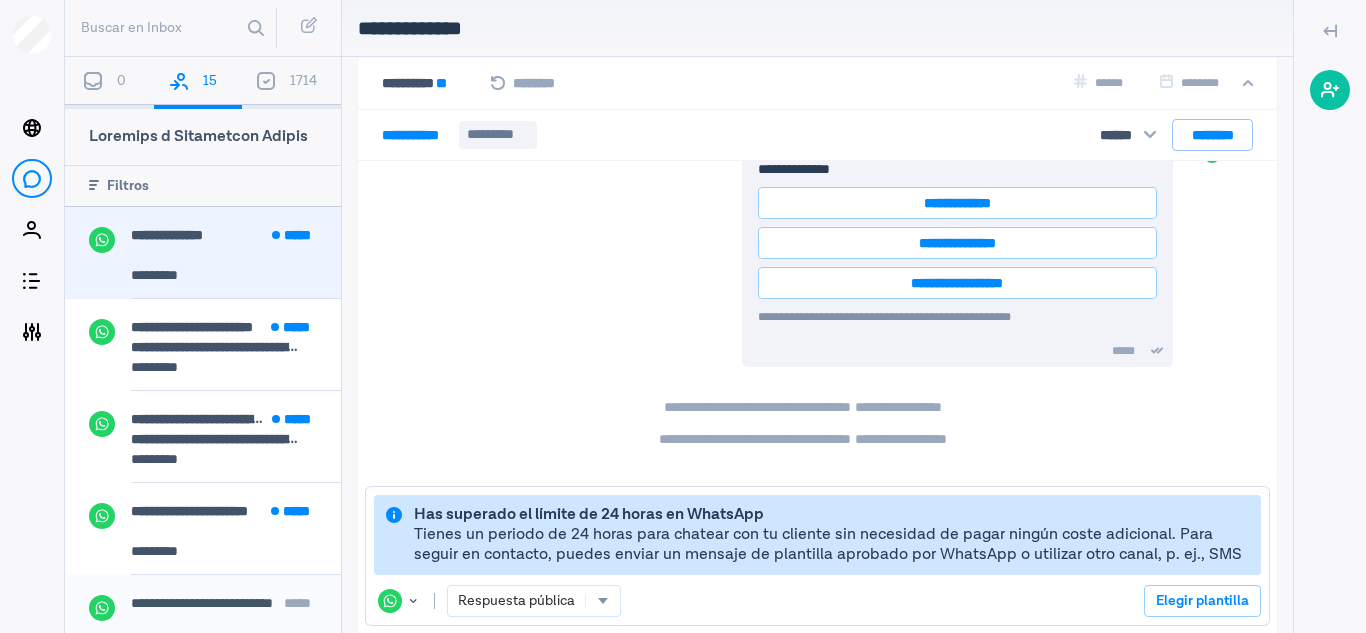 click on "*********" at bounding box center (224, 277) 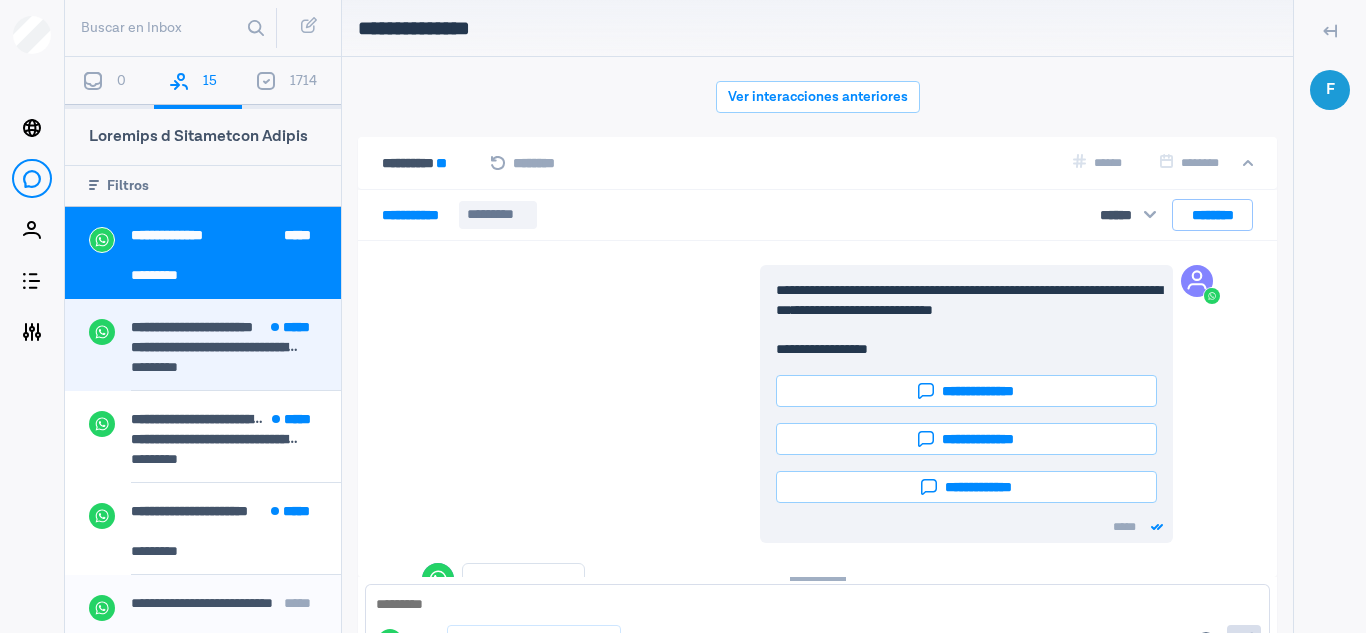 scroll, scrollTop: 80, scrollLeft: 0, axis: vertical 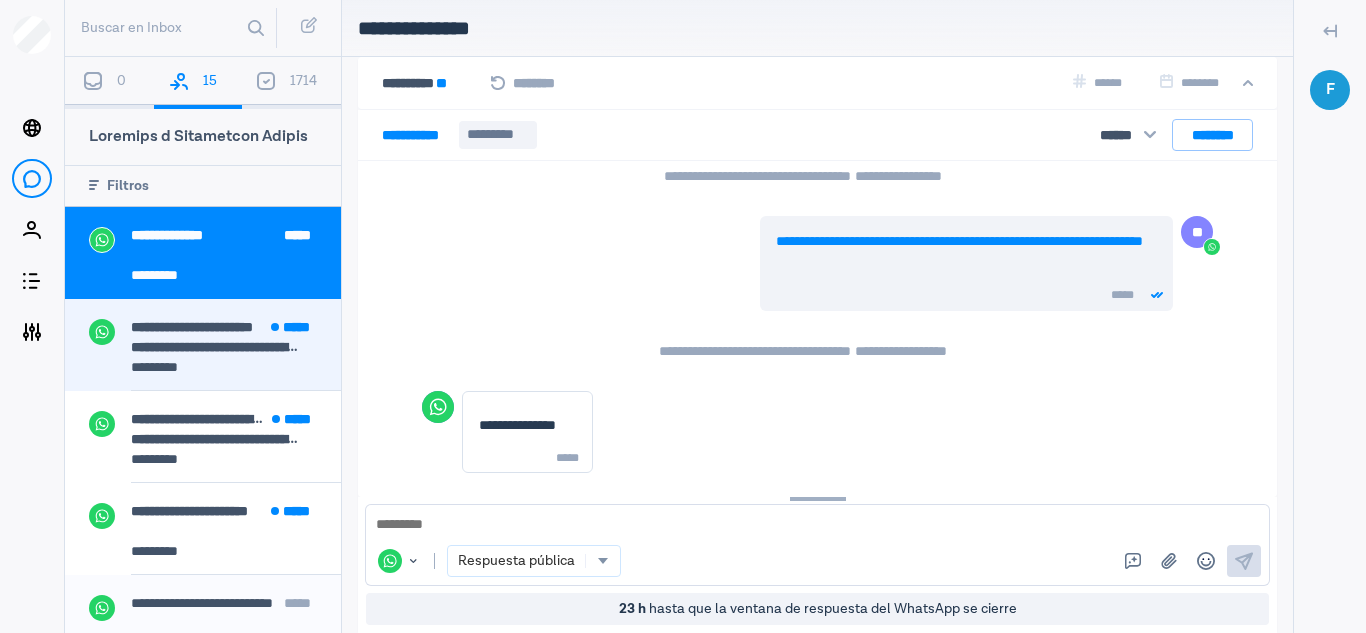 click on "**********" at bounding box center (216, 347) 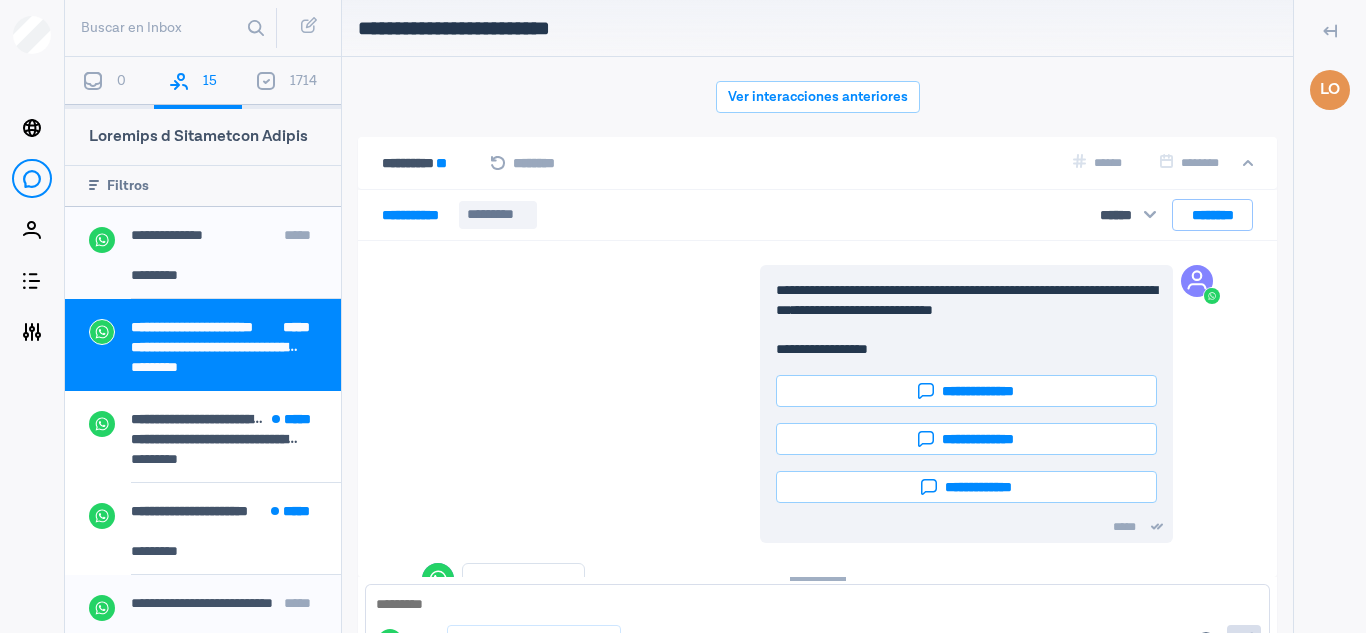 scroll, scrollTop: 80, scrollLeft: 0, axis: vertical 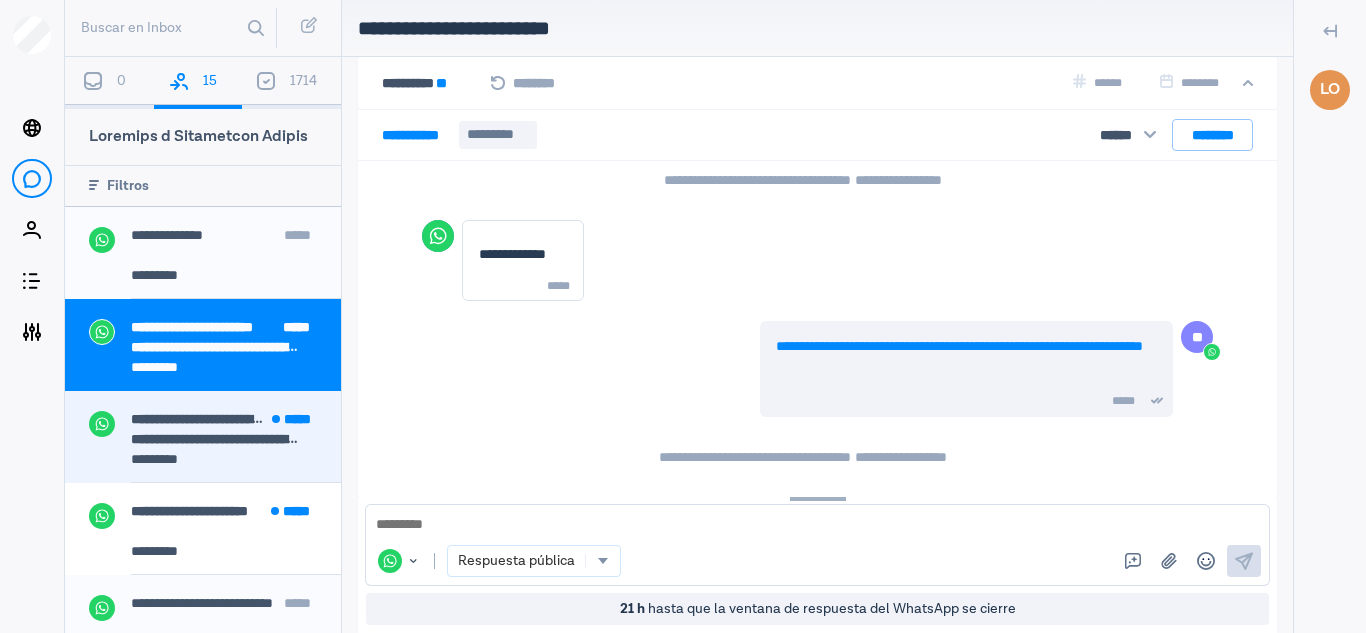 click on "**********" at bounding box center (236, 431) 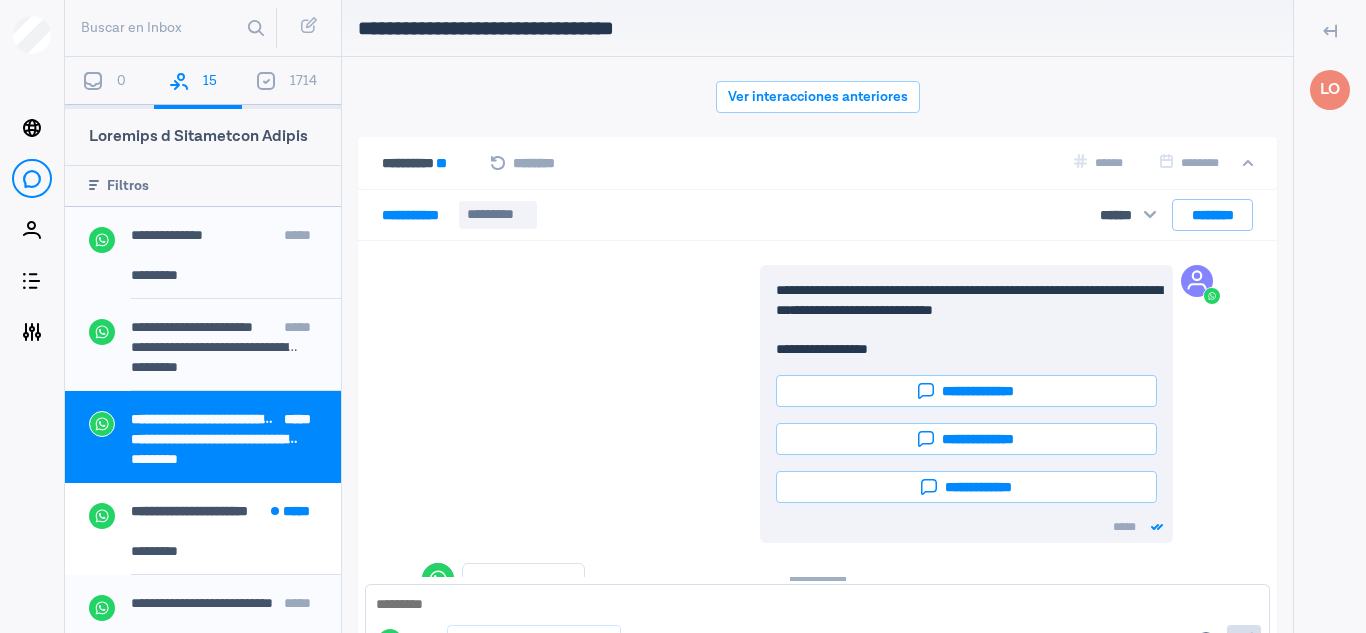 scroll, scrollTop: 80, scrollLeft: 0, axis: vertical 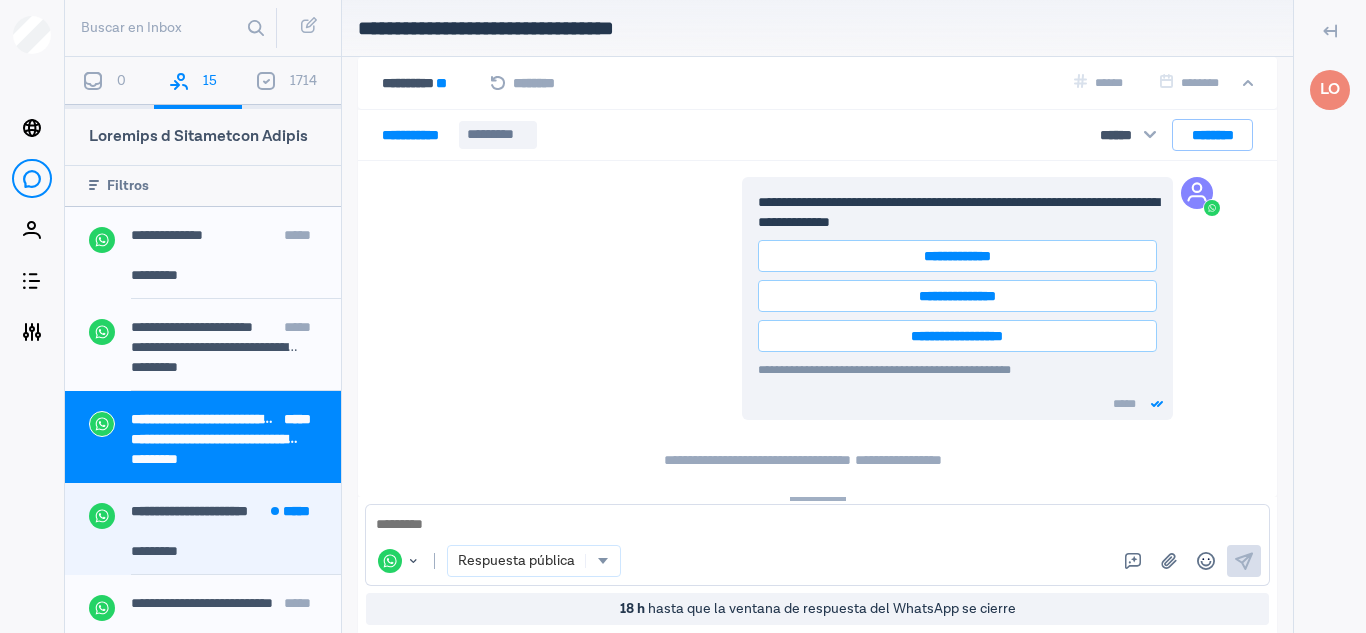 click on "**********" at bounding box center (189, 511) 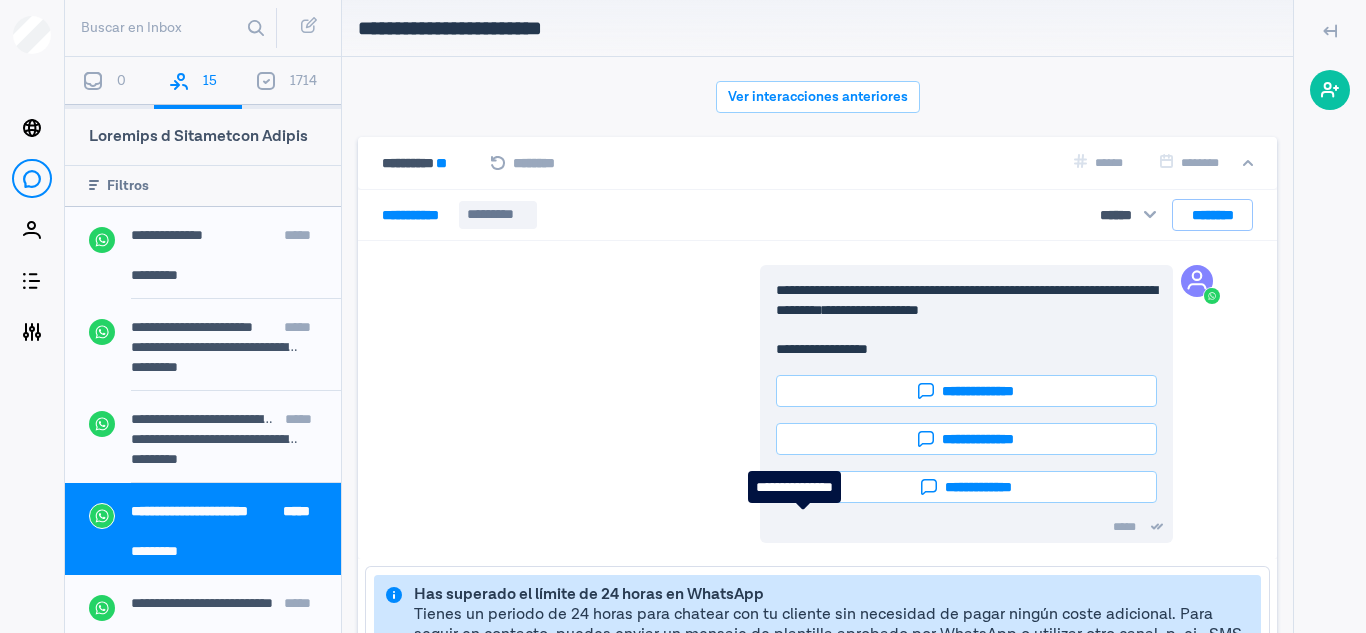 scroll 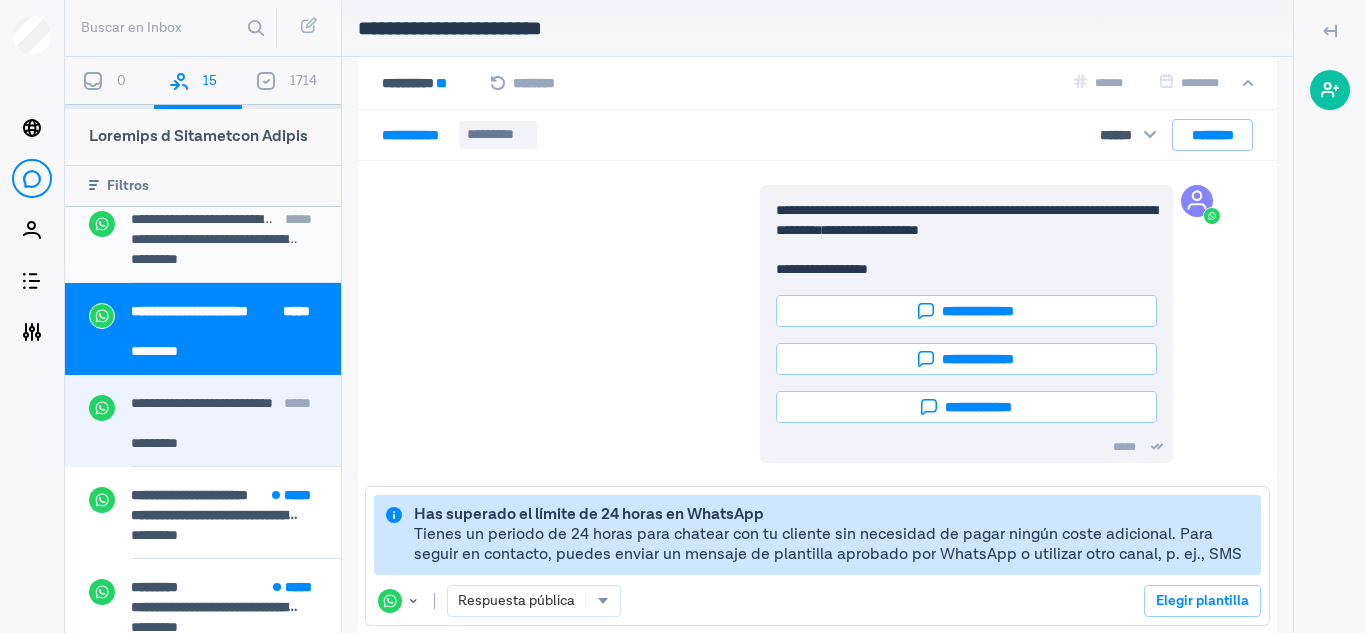 click on "**********" at bounding box center (236, 407) 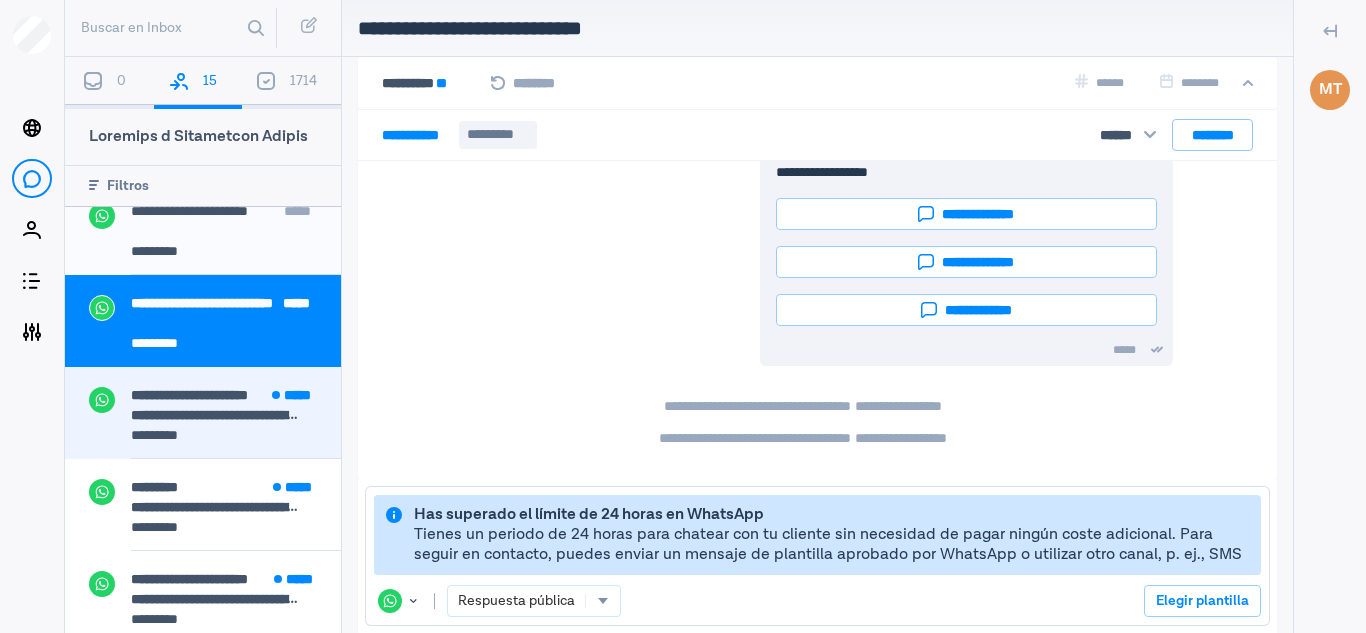 click on "**********" at bounding box center [236, 407] 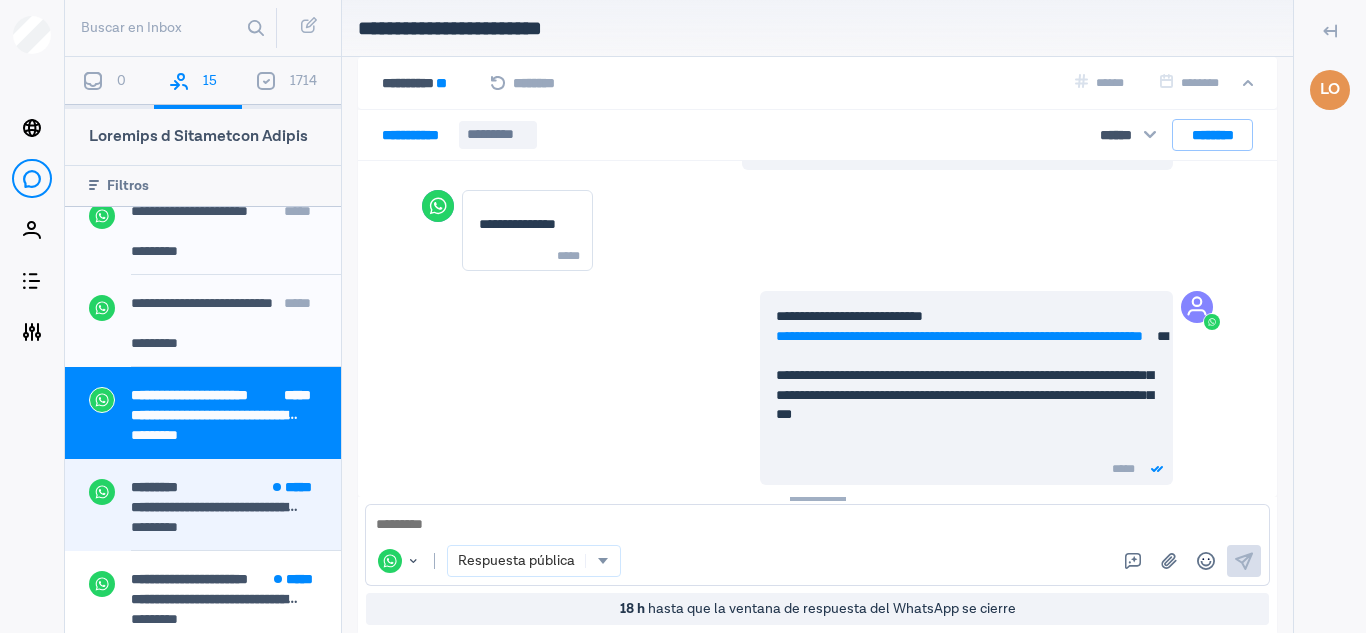 click on "*********" at bounding box center (224, 529) 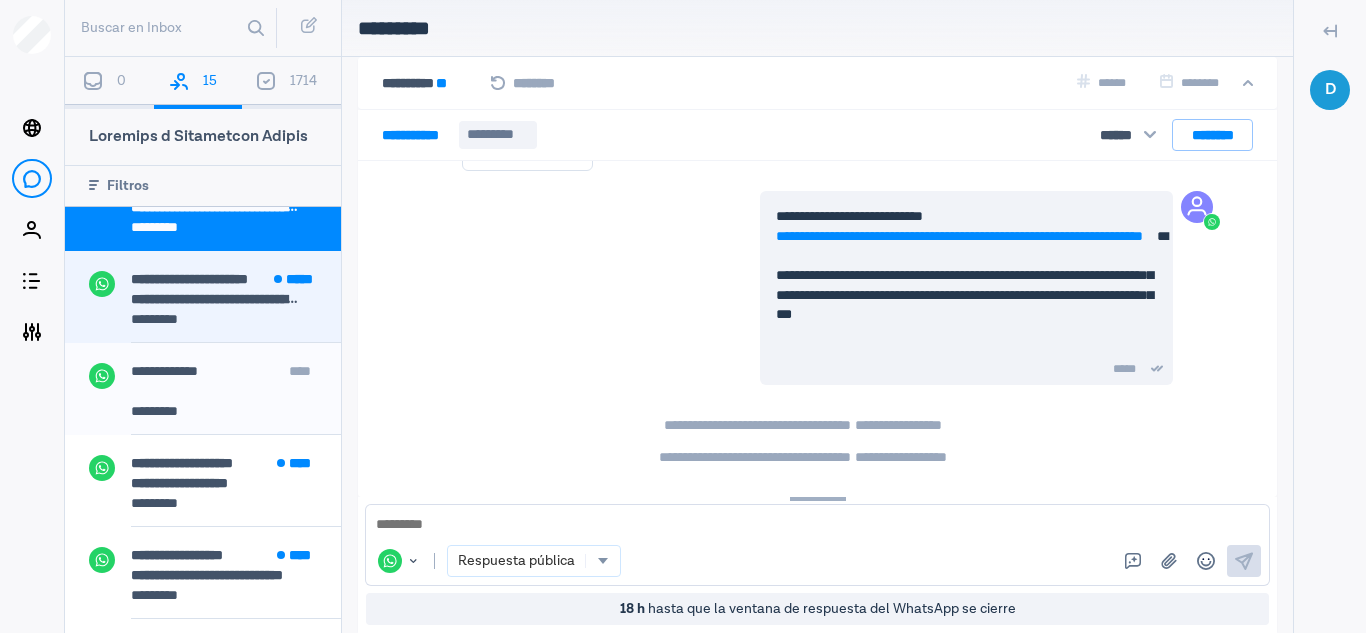 click on "*********" at bounding box center [224, 321] 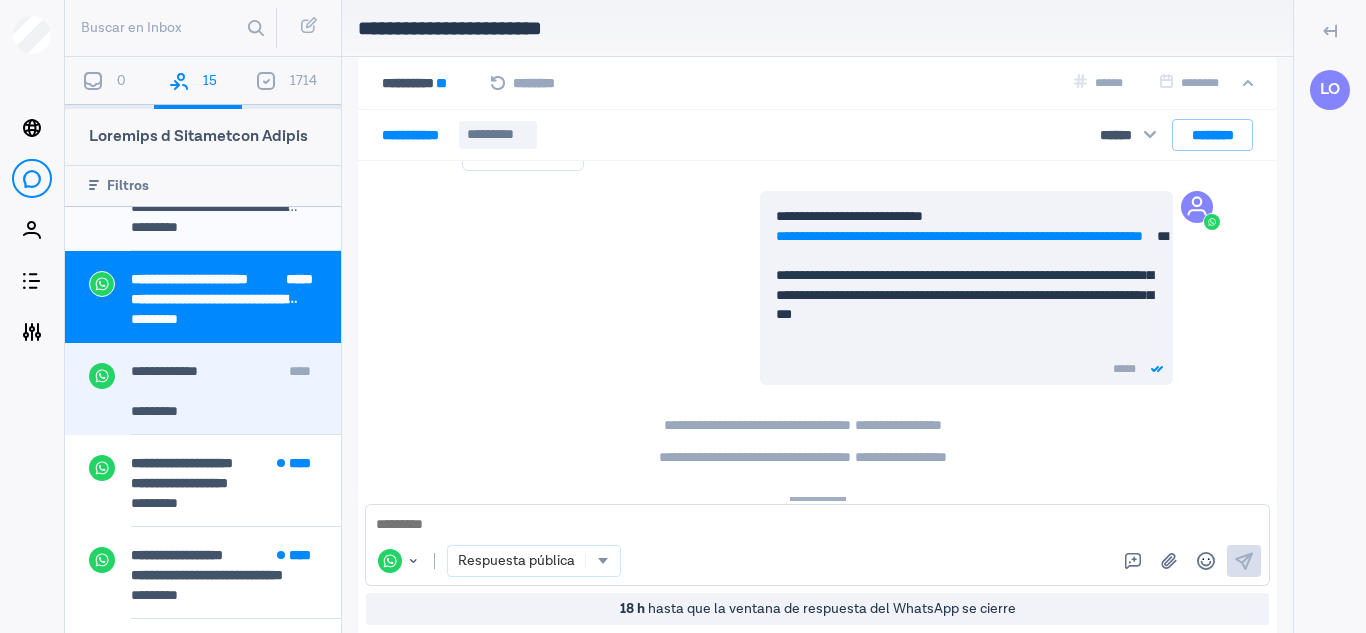 click on "**********" at bounding box center (236, 373) 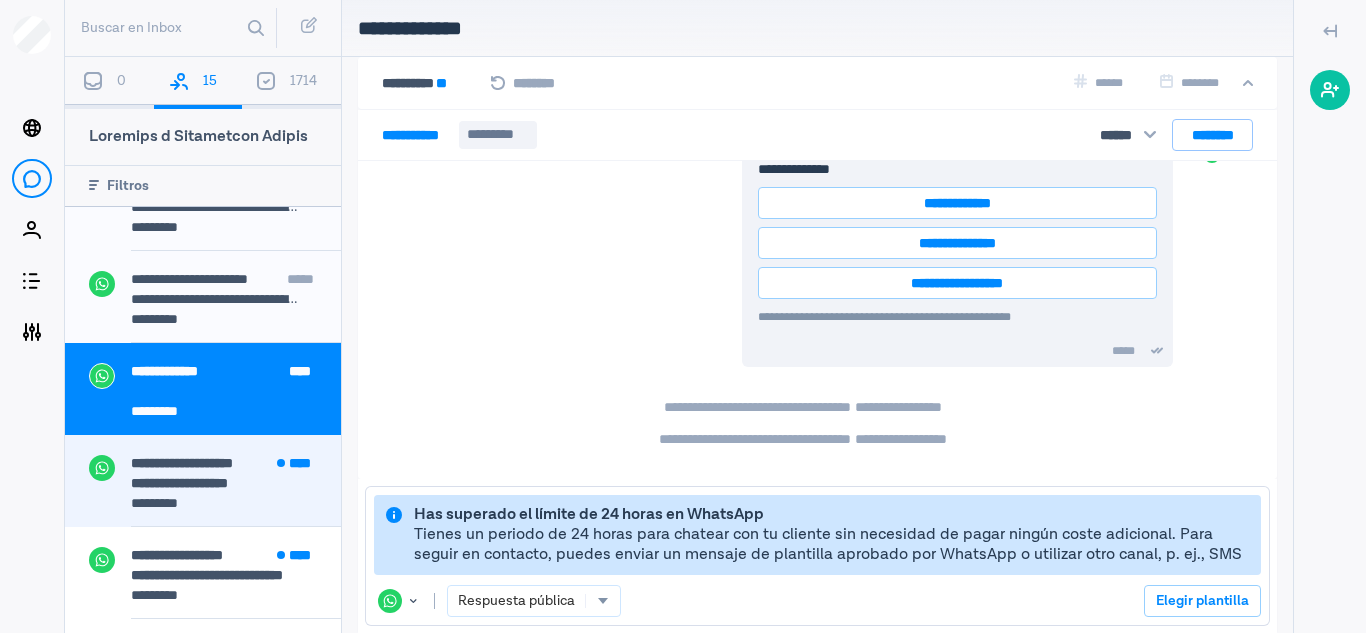 click on "**********" at bounding box center (182, 463) 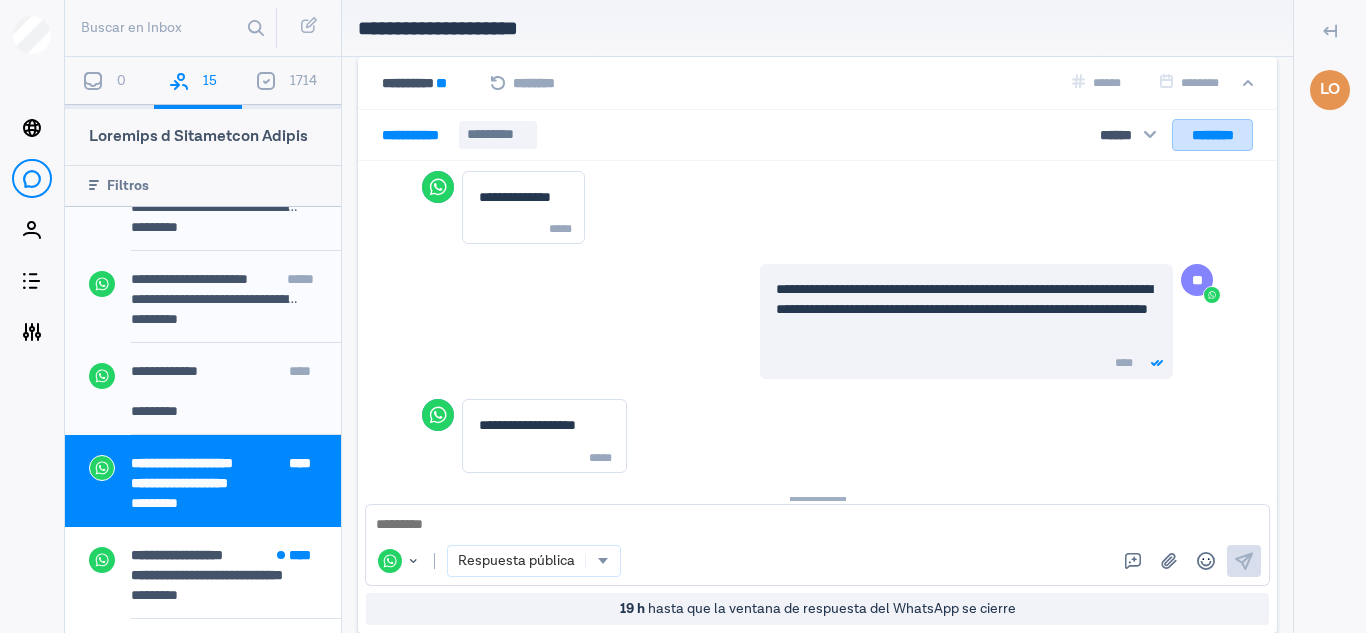 click on "********" at bounding box center [1212, 135] 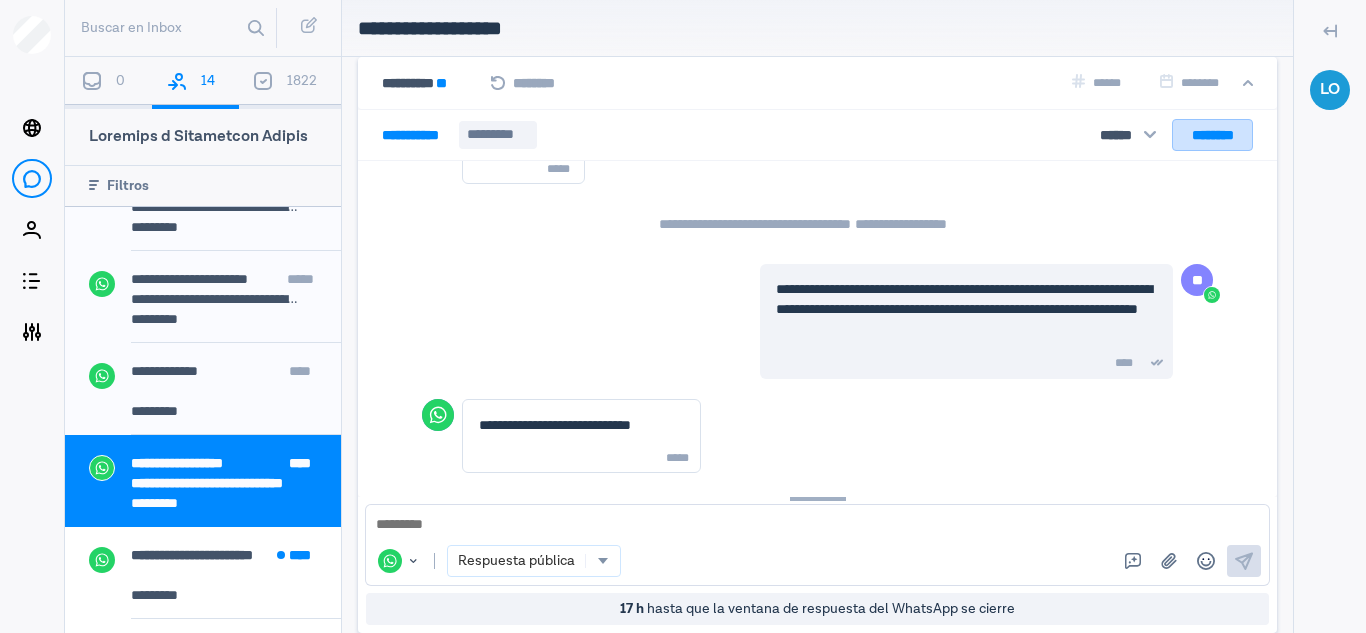 click on "********" at bounding box center (1212, 135) 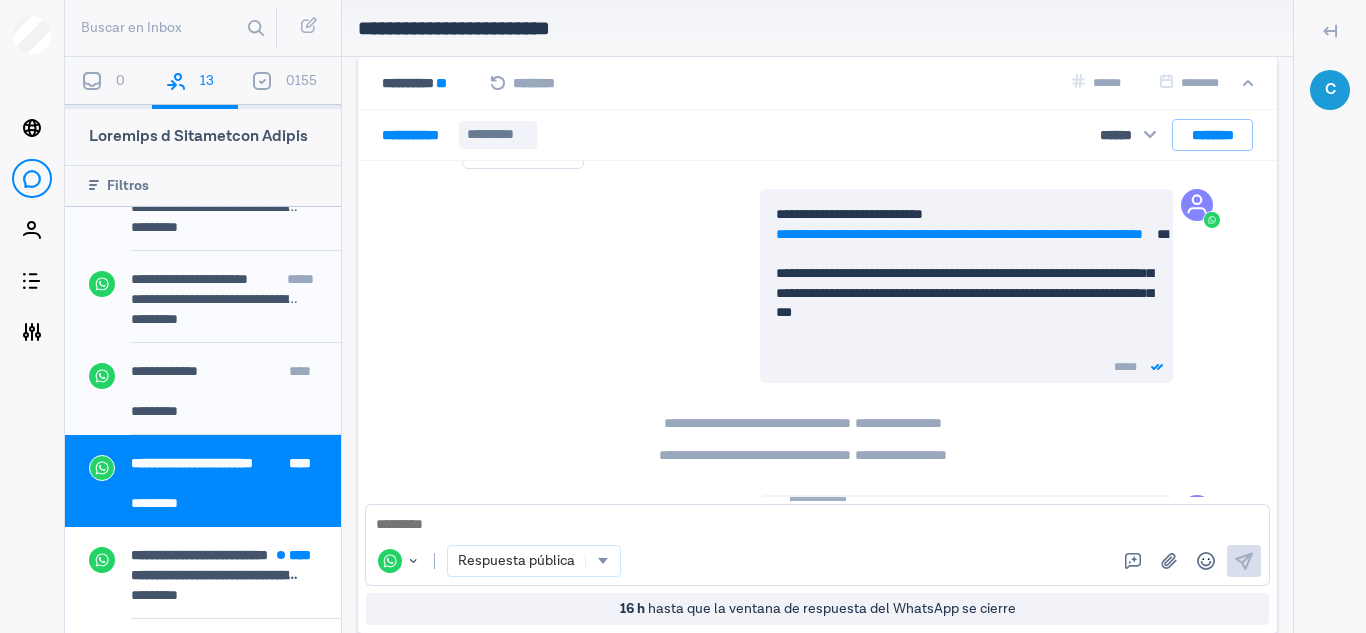 scroll, scrollTop: 717, scrollLeft: 0, axis: vertical 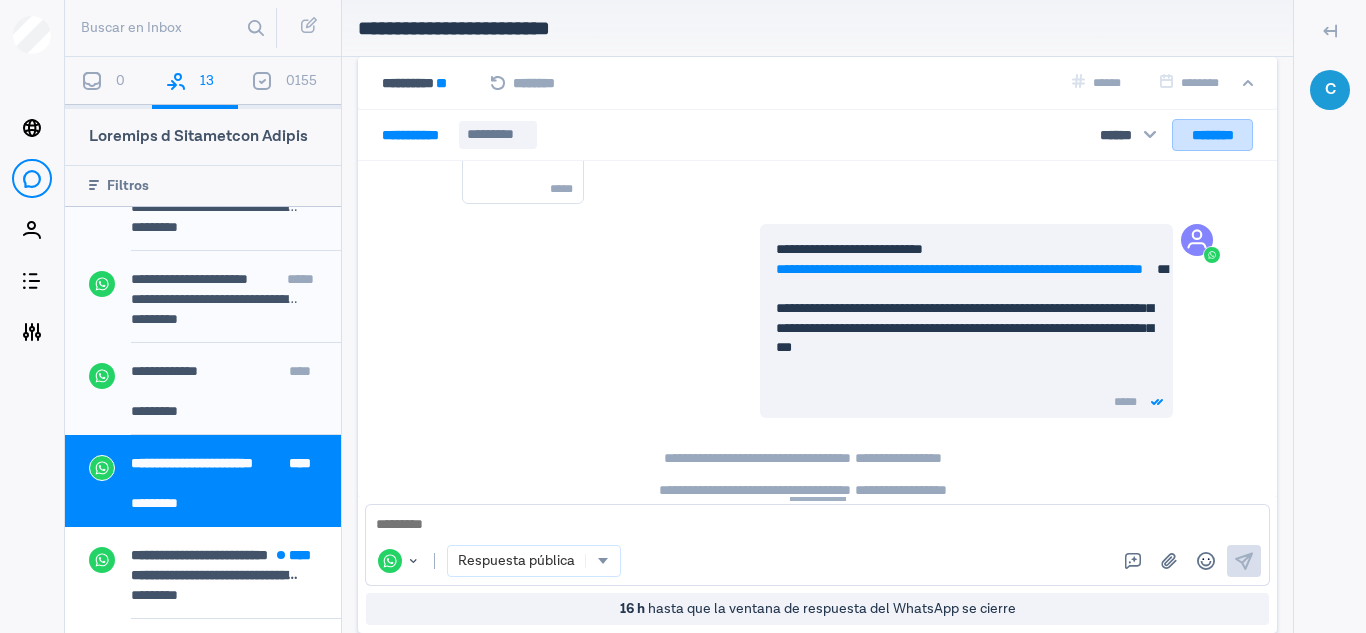 drag, startPoint x: 1187, startPoint y: 126, endPoint x: 957, endPoint y: 503, distance: 441.62088 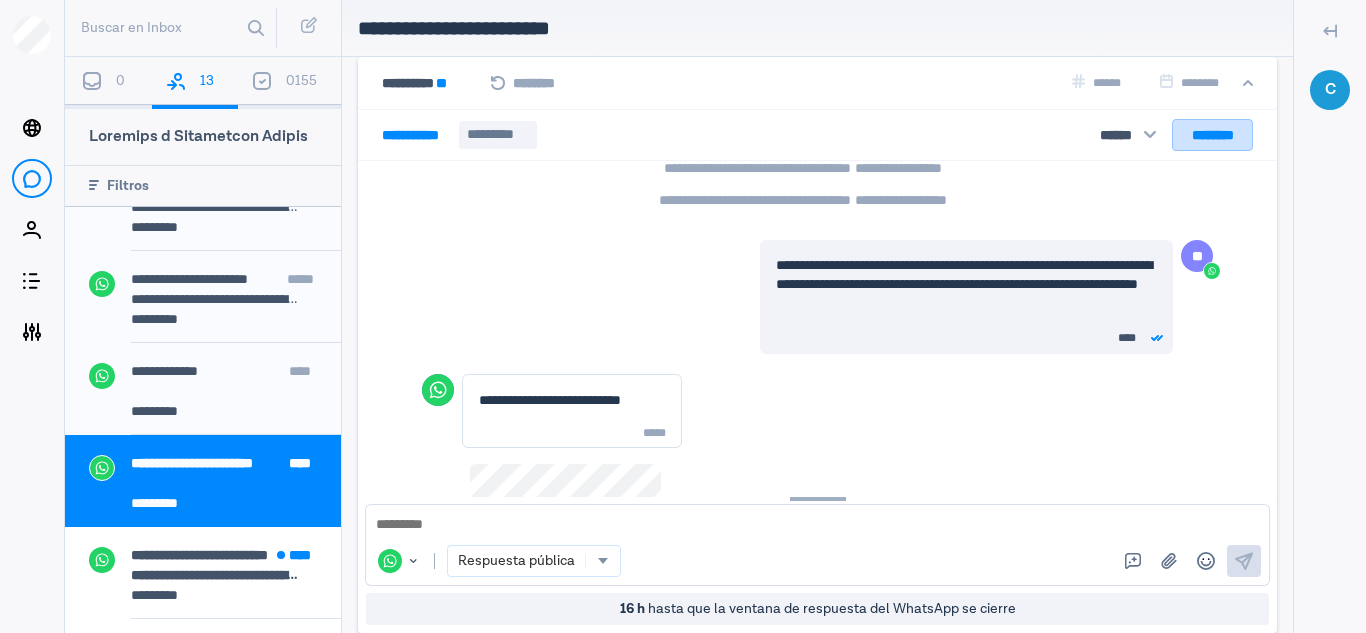 scroll, scrollTop: 1217, scrollLeft: 0, axis: vertical 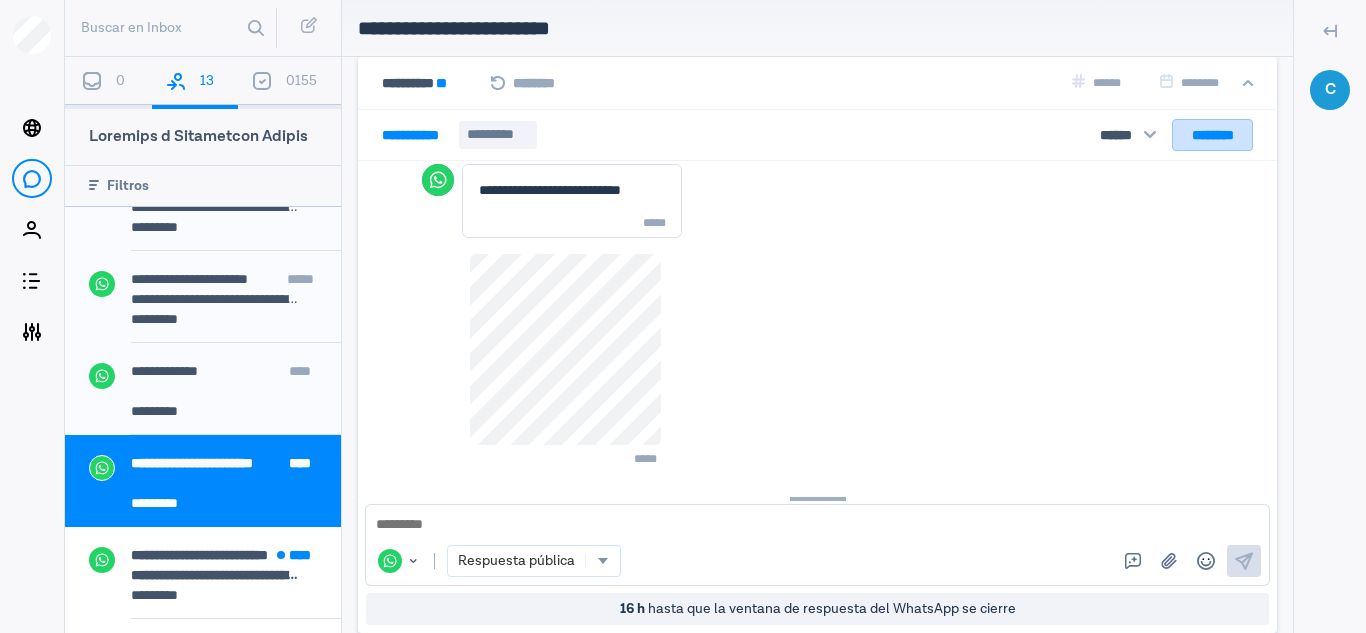 click on "********" at bounding box center [1212, 135] 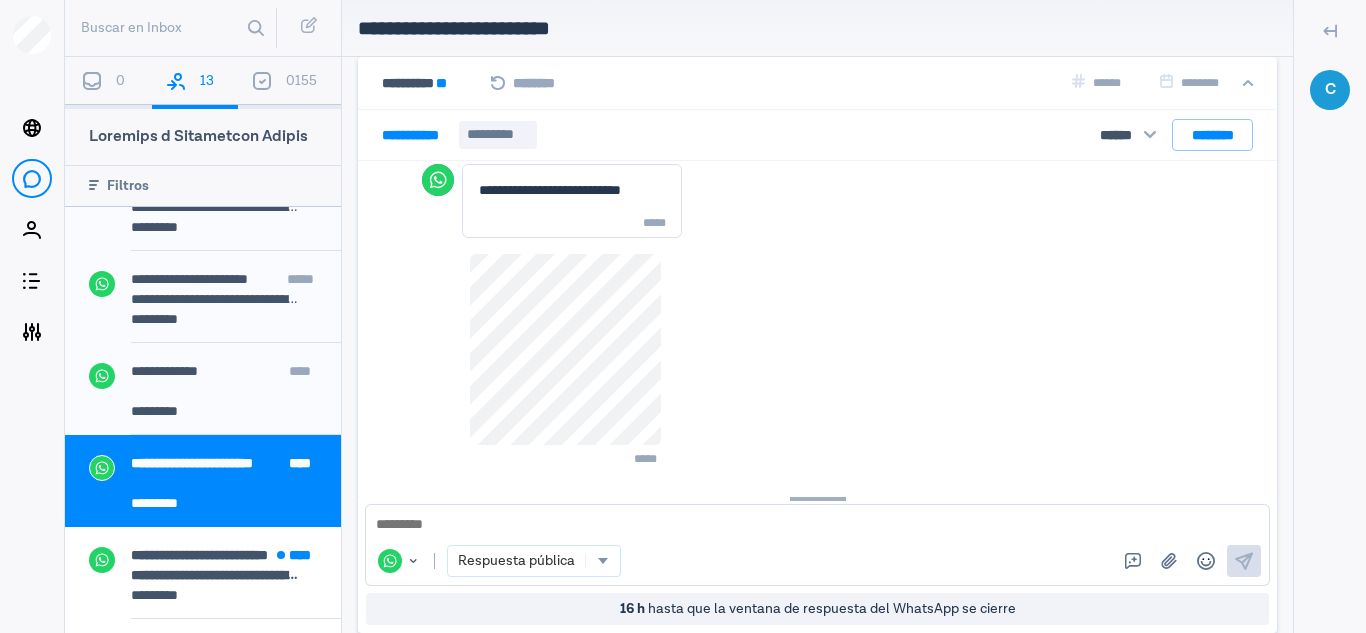scroll, scrollTop: 1082, scrollLeft: 0, axis: vertical 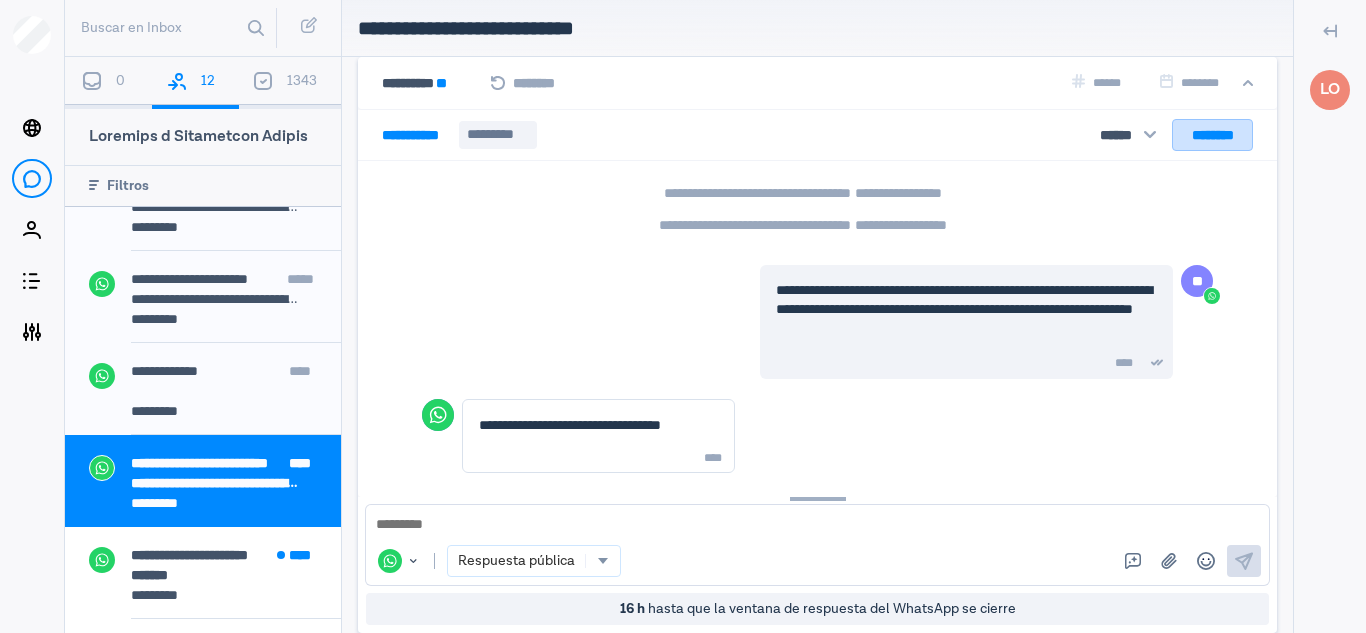 click on "********" at bounding box center [1212, 135] 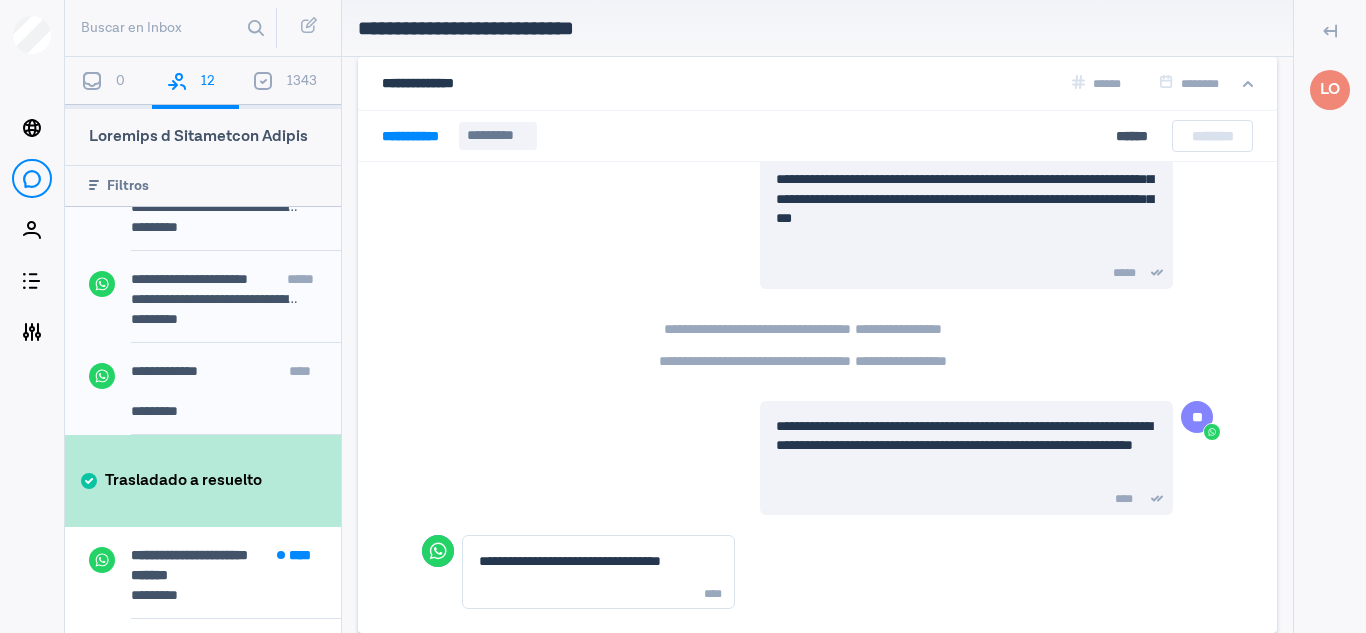 scroll, scrollTop: 847, scrollLeft: 0, axis: vertical 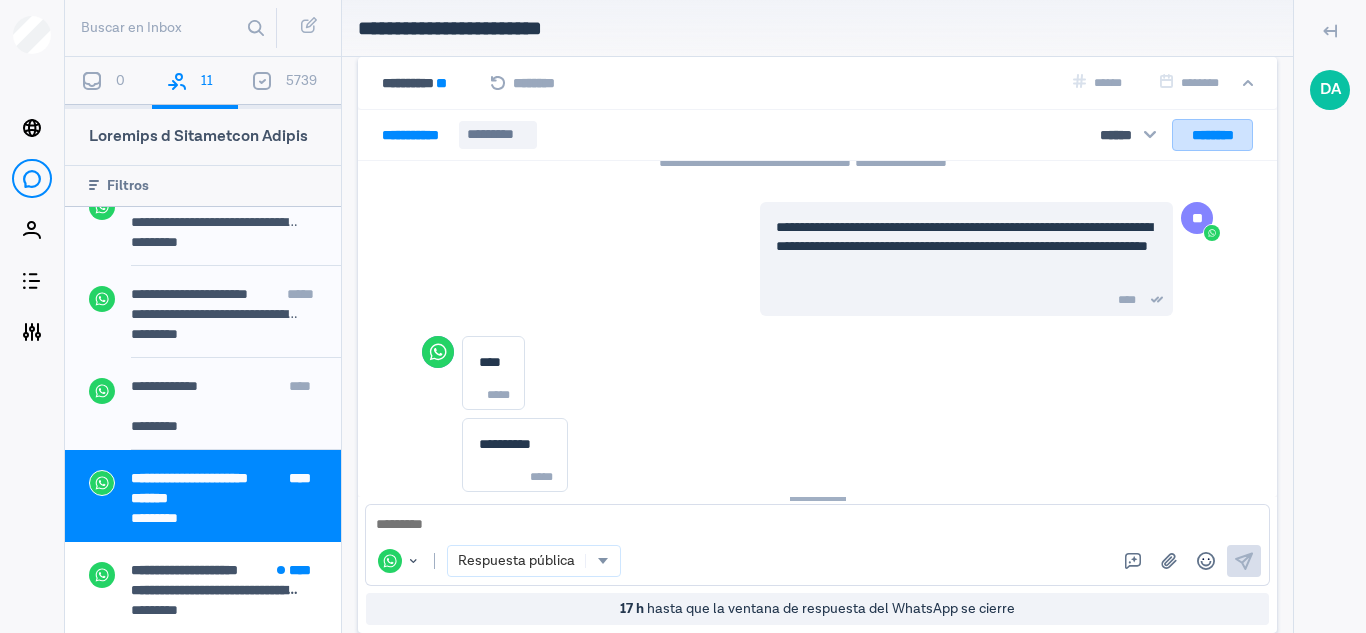click on "********" at bounding box center [1212, 135] 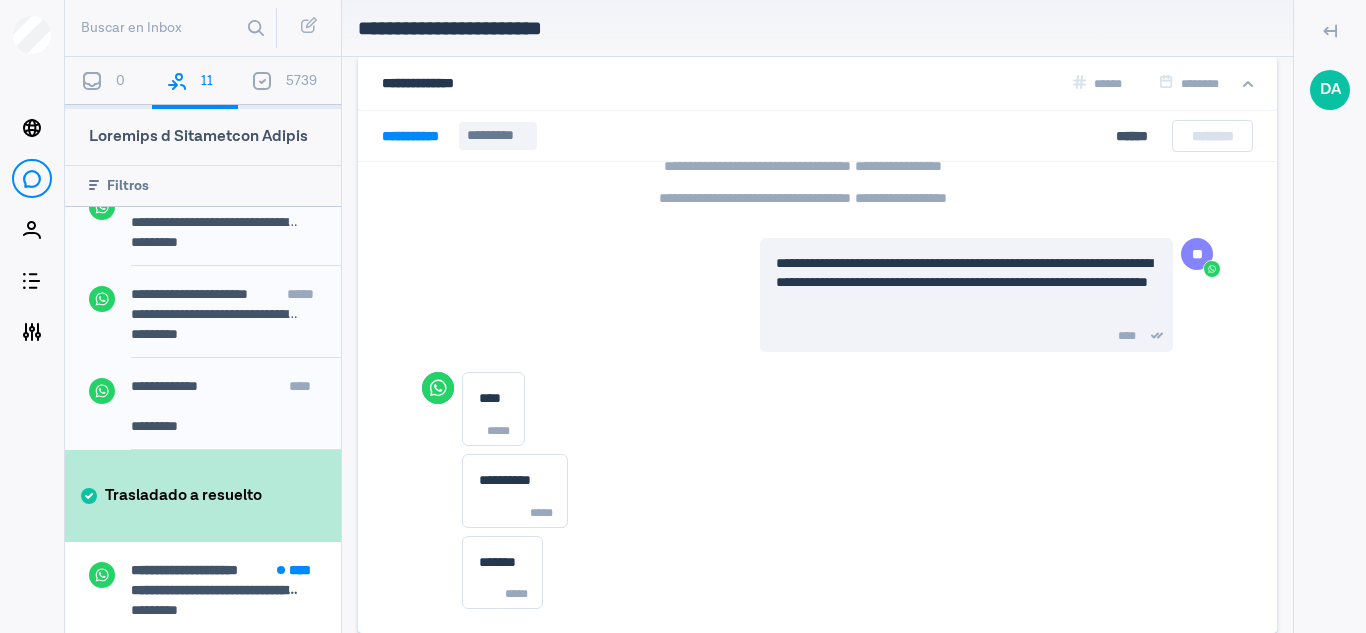 scroll, scrollTop: 1010, scrollLeft: 0, axis: vertical 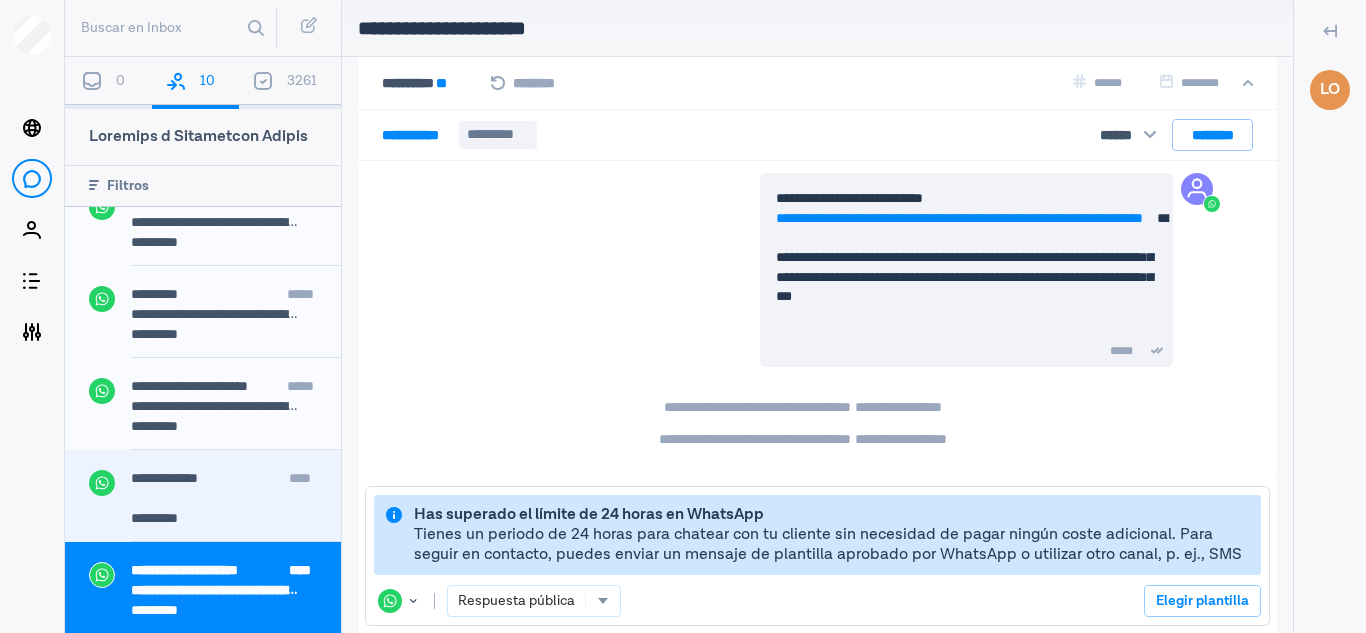 click on "**********" at bounding box center (236, 480) 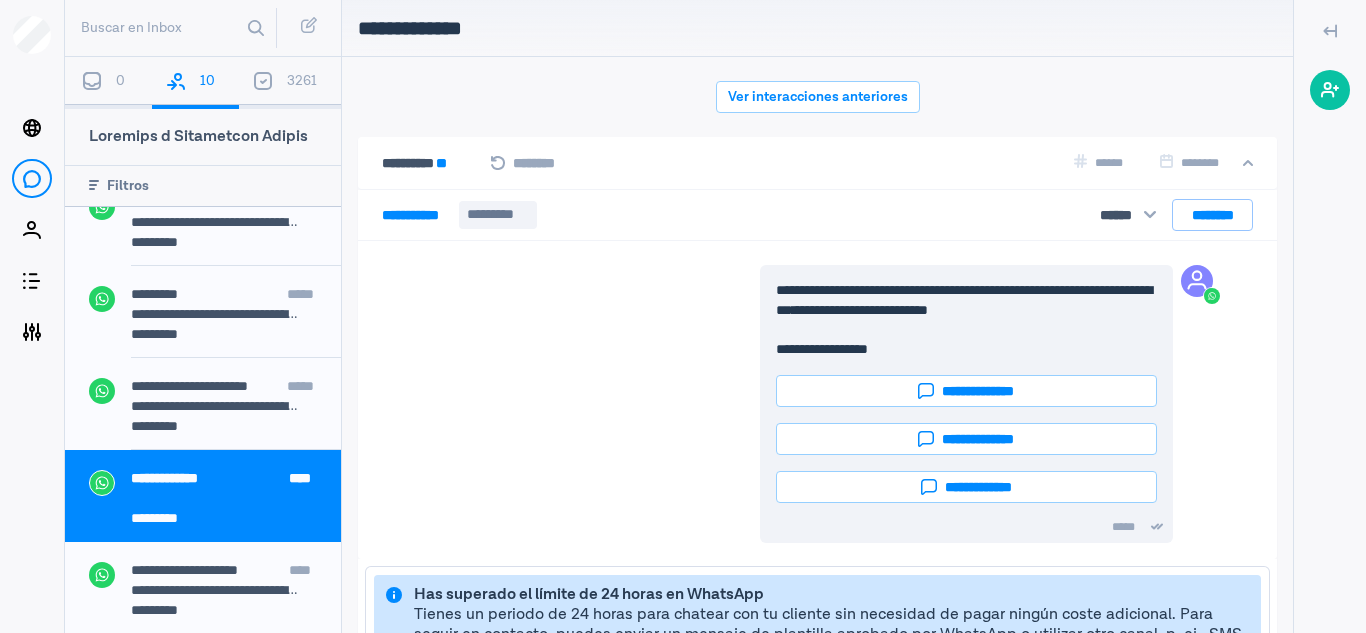 scroll, scrollTop: 80, scrollLeft: 0, axis: vertical 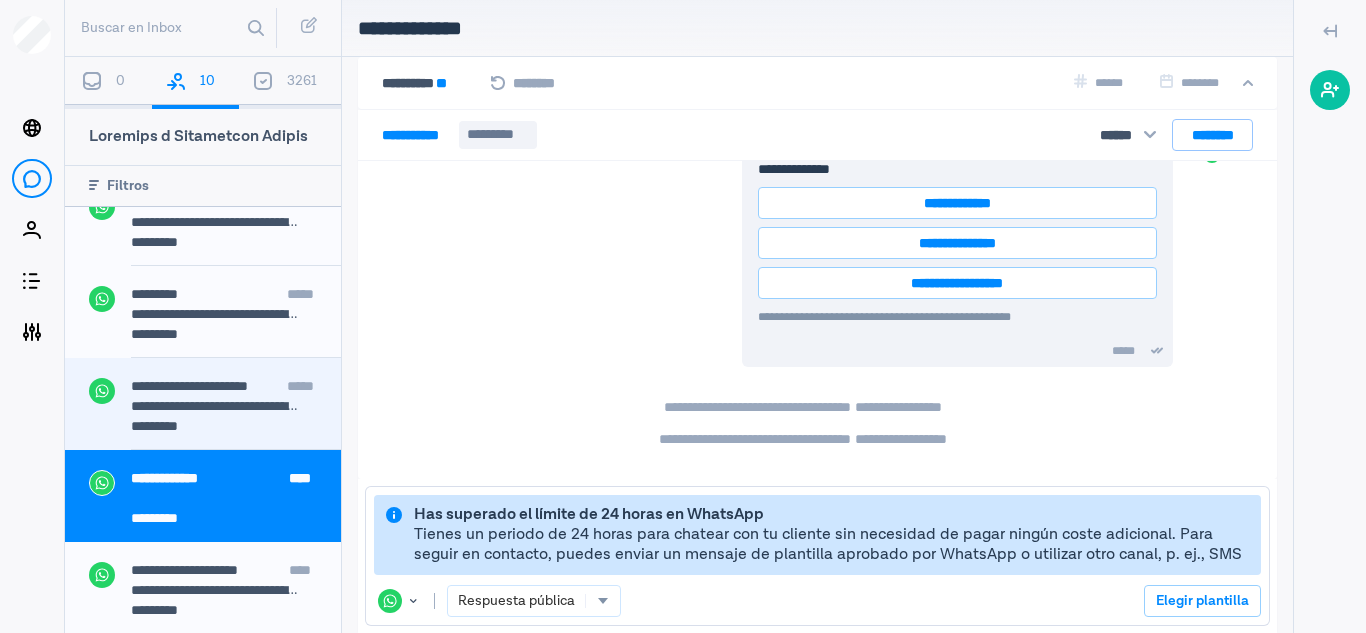 click on "**********" at bounding box center [236, 398] 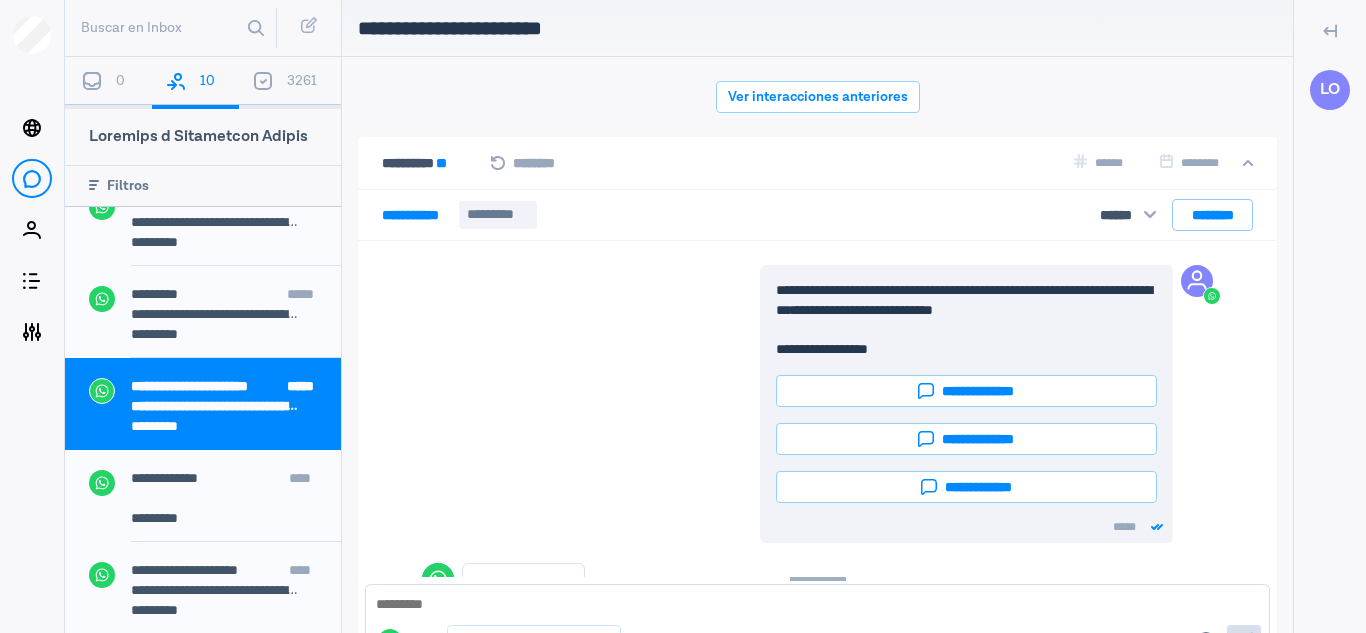scroll, scrollTop: 80, scrollLeft: 0, axis: vertical 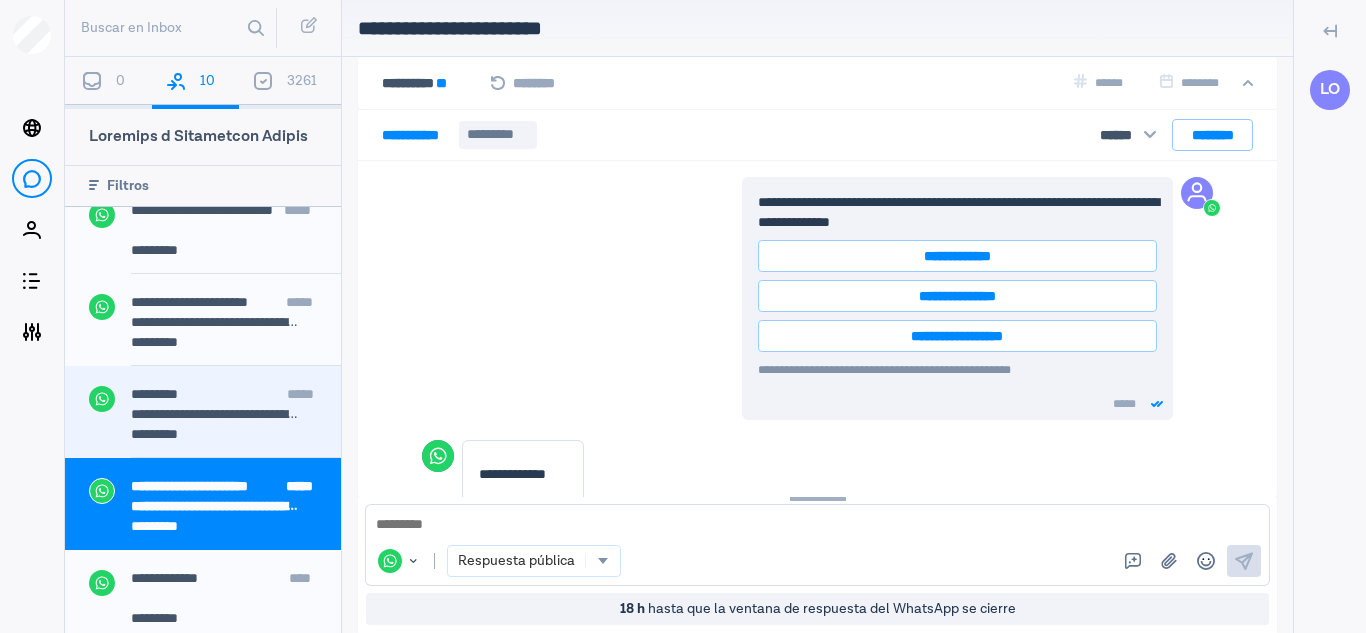 click on "**********" at bounding box center [216, 414] 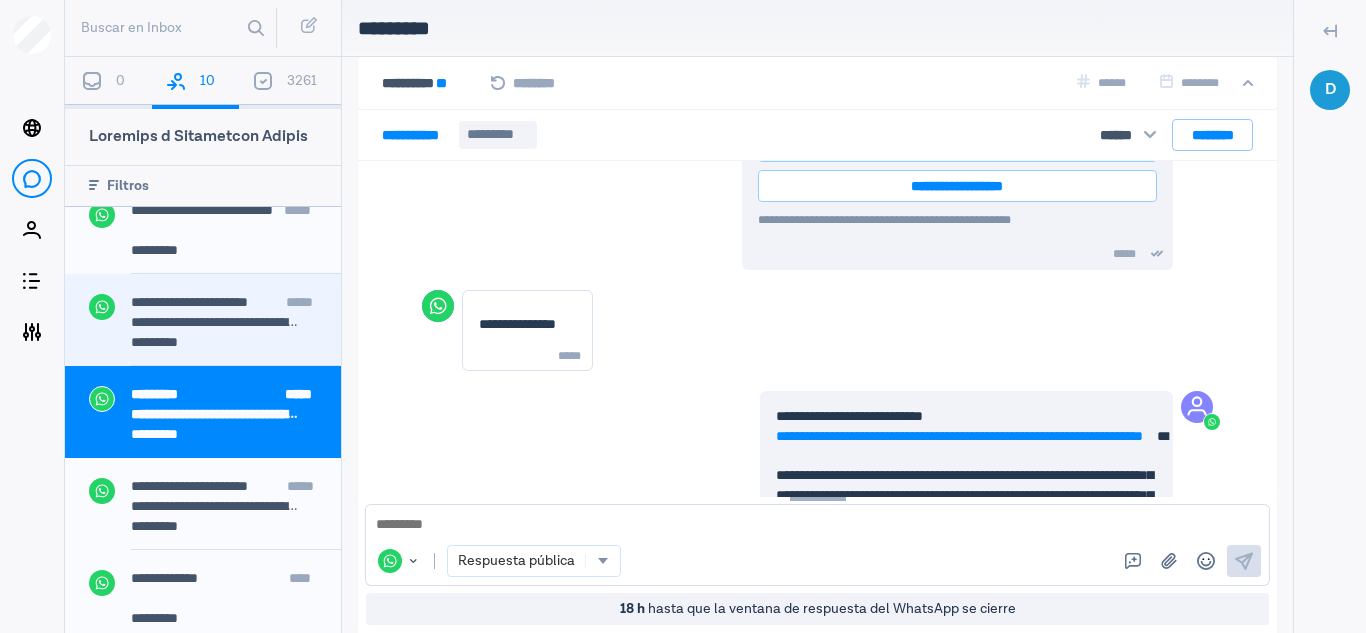 click on "*********" at bounding box center [162, 342] 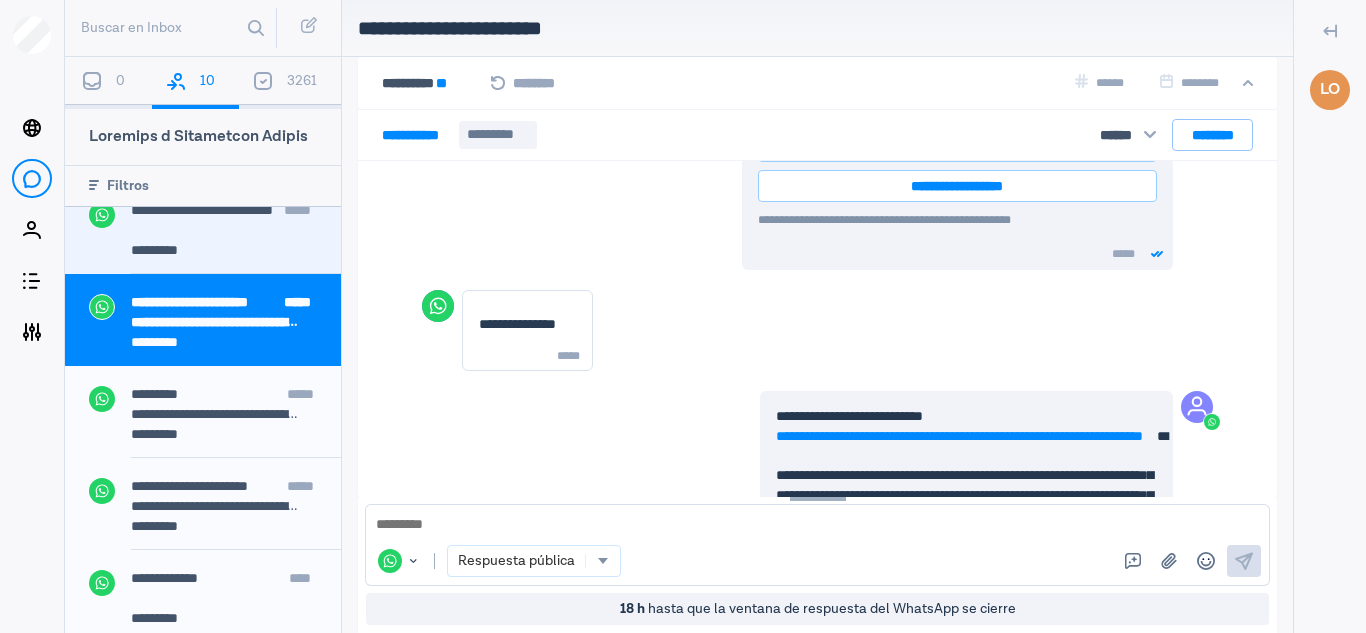 click on "**********" at bounding box center (236, 238) 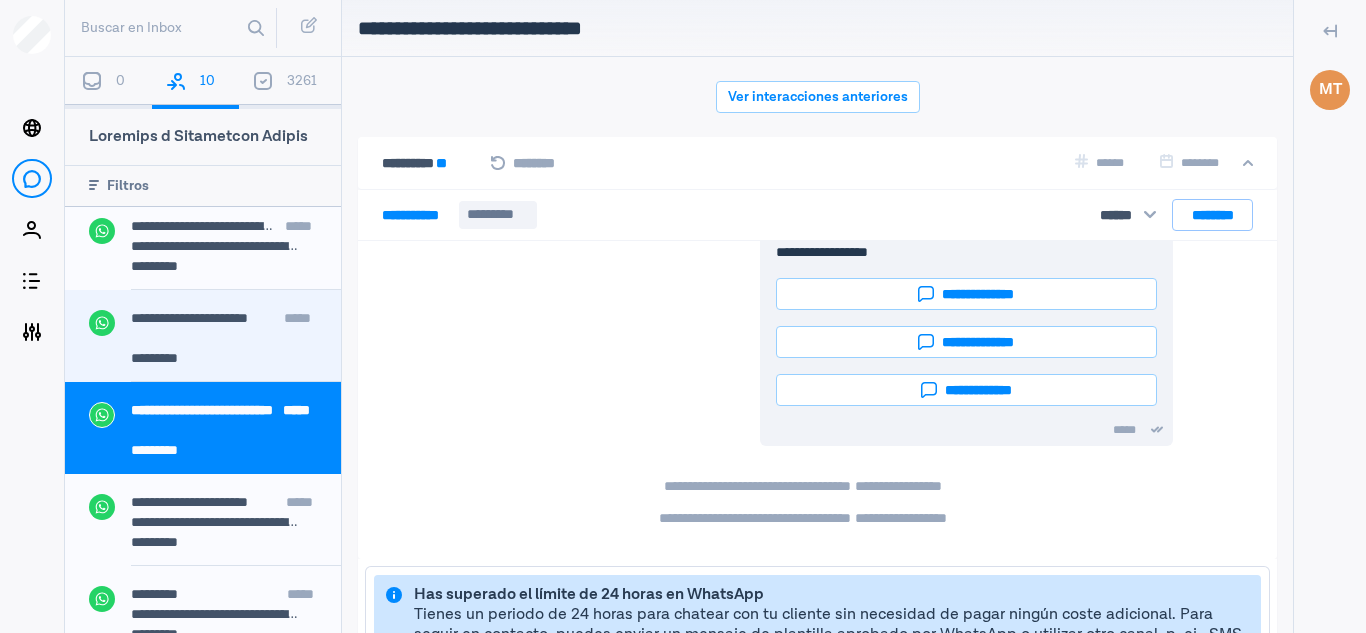 click on "**********" at bounding box center (236, 346) 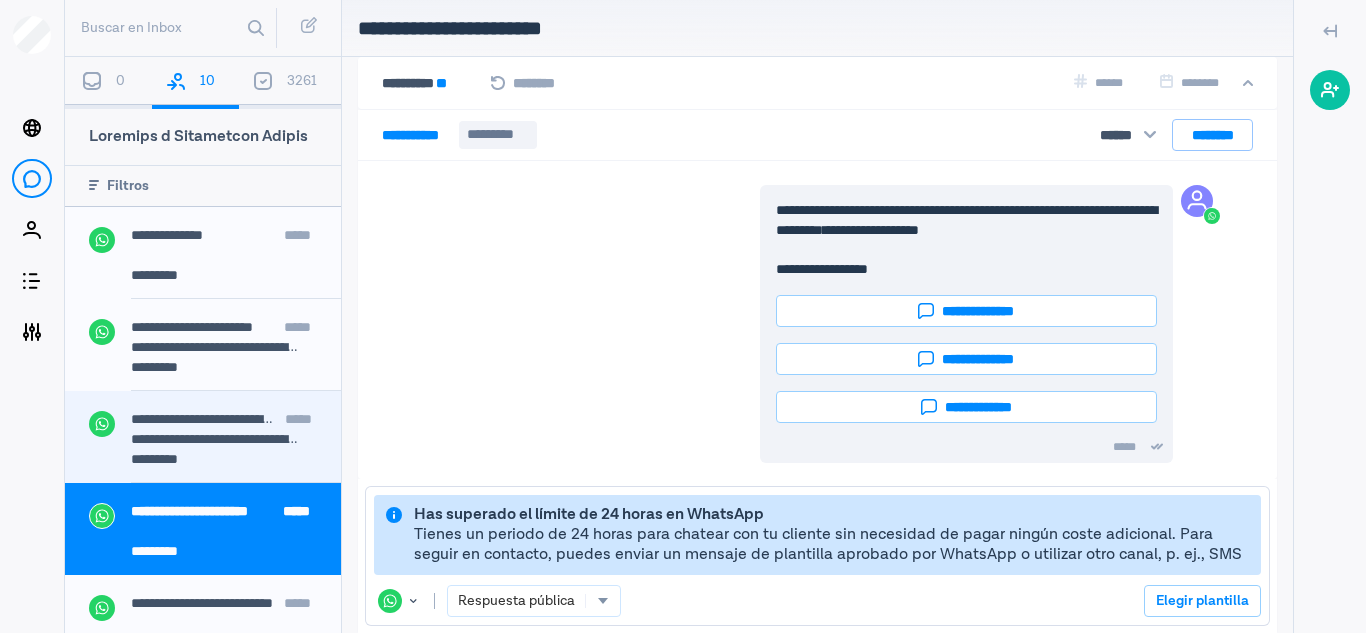 click on "**********" at bounding box center (212, 419) 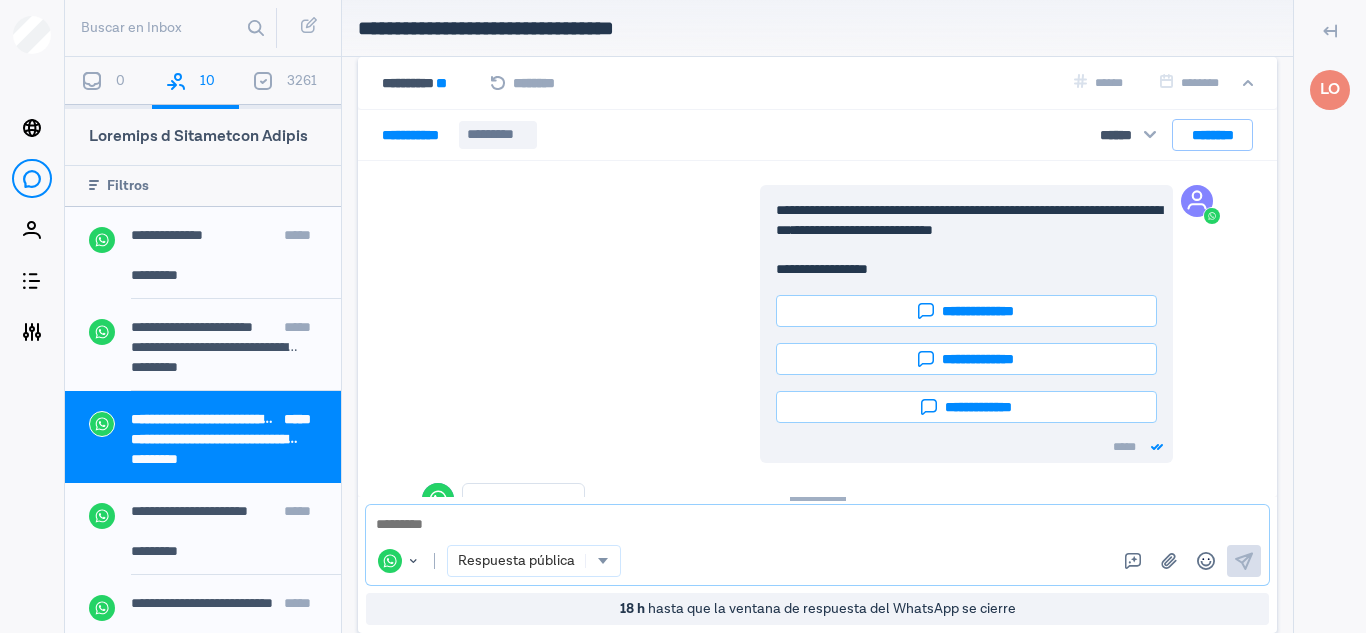 scroll, scrollTop: 0, scrollLeft: 0, axis: both 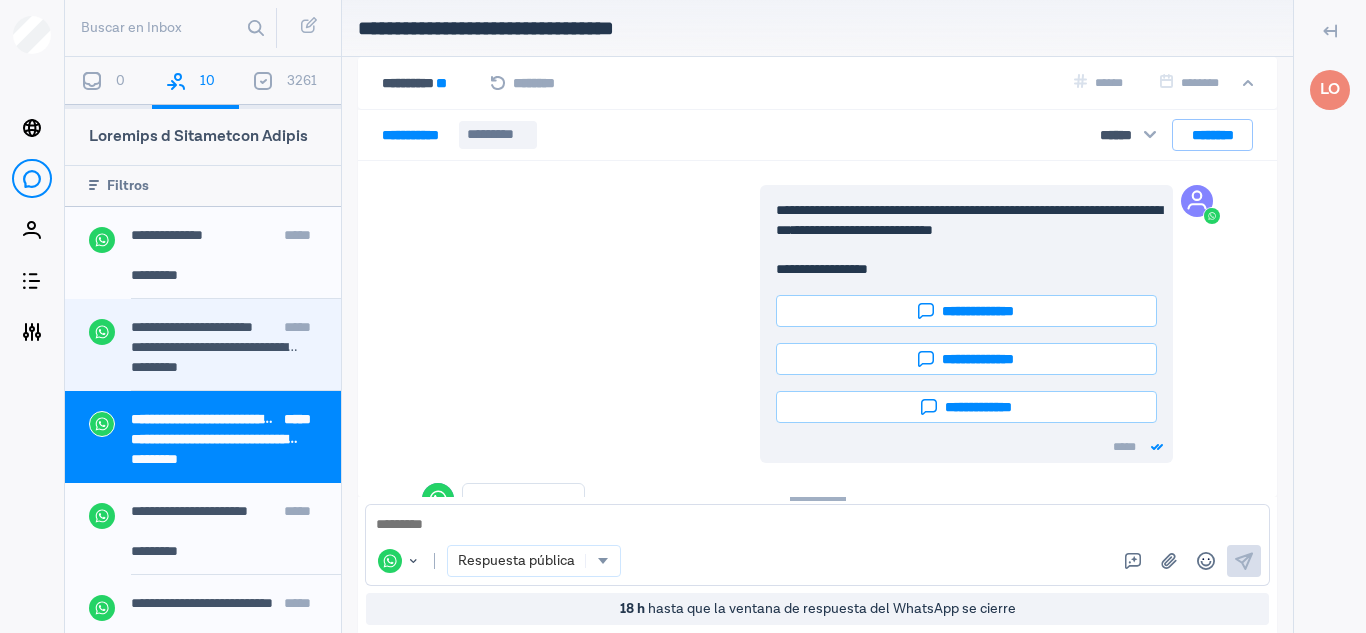click on "**********" at bounding box center [216, 347] 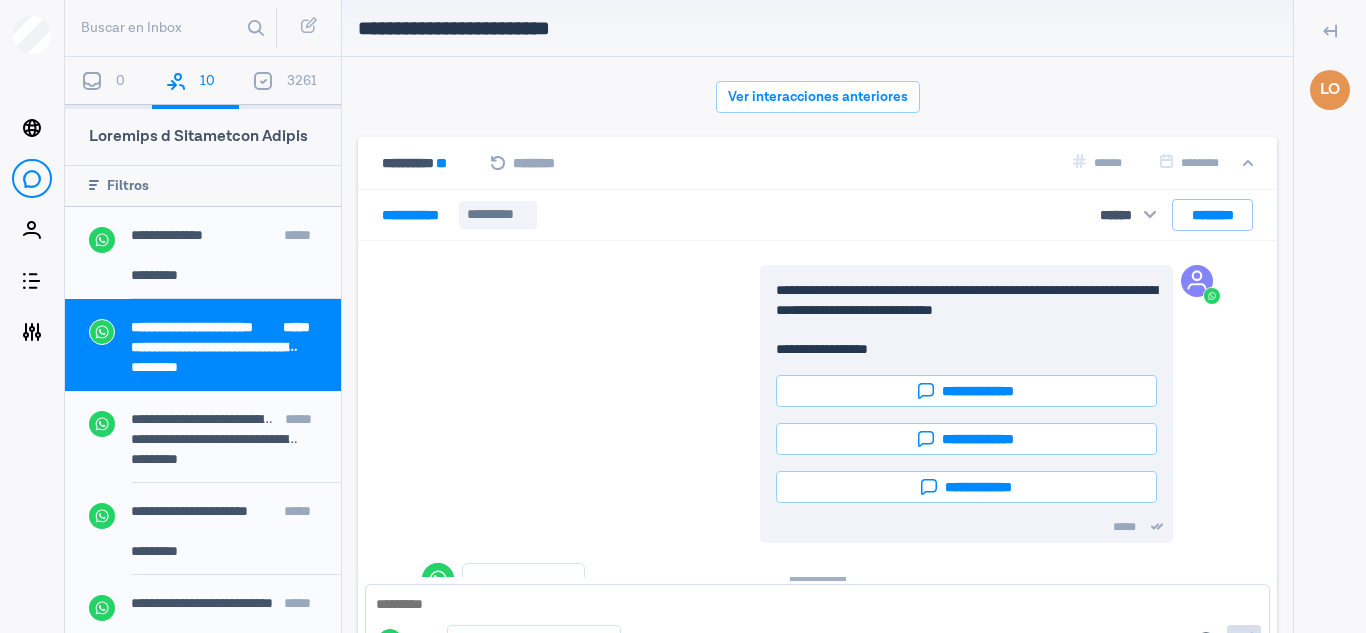 scroll, scrollTop: 80, scrollLeft: 0, axis: vertical 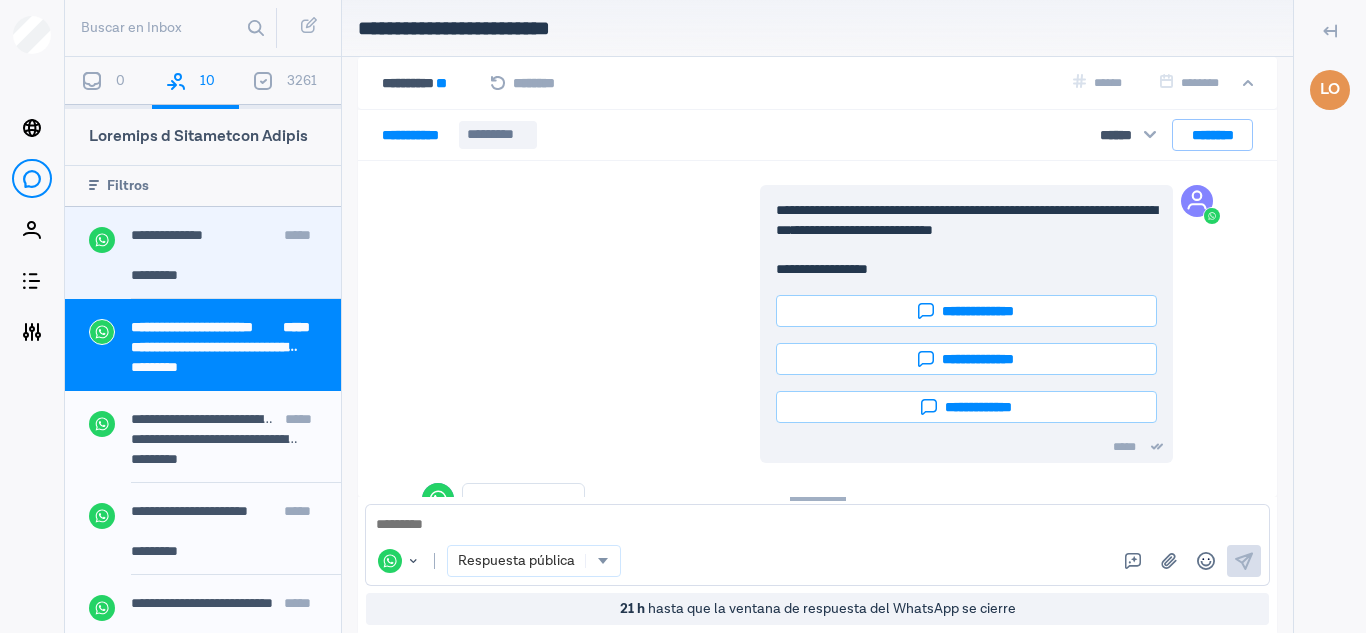 click on "**********" at bounding box center (236, 239) 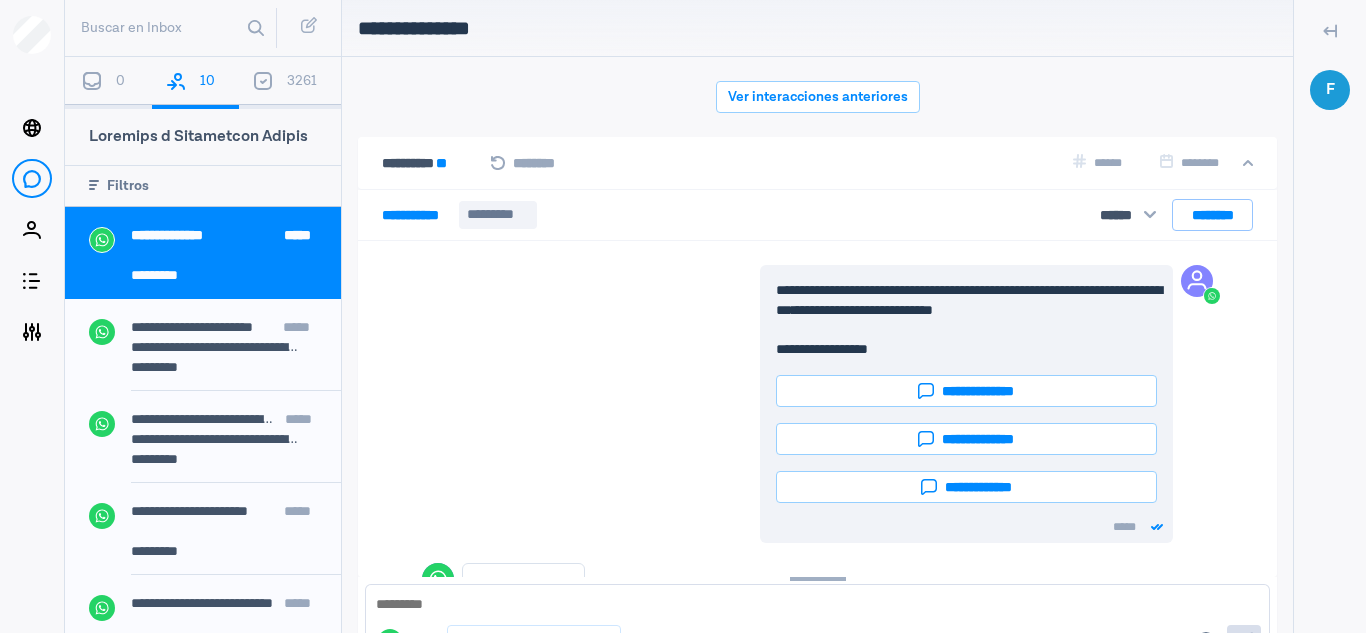 scroll, scrollTop: 80, scrollLeft: 0, axis: vertical 